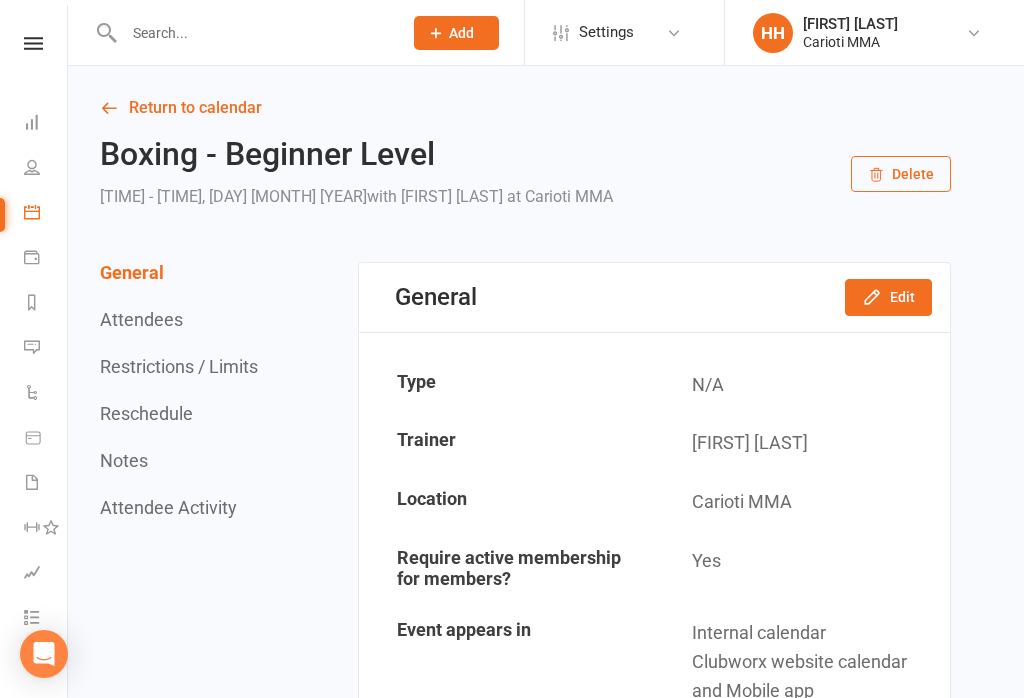 scroll, scrollTop: 0, scrollLeft: 0, axis: both 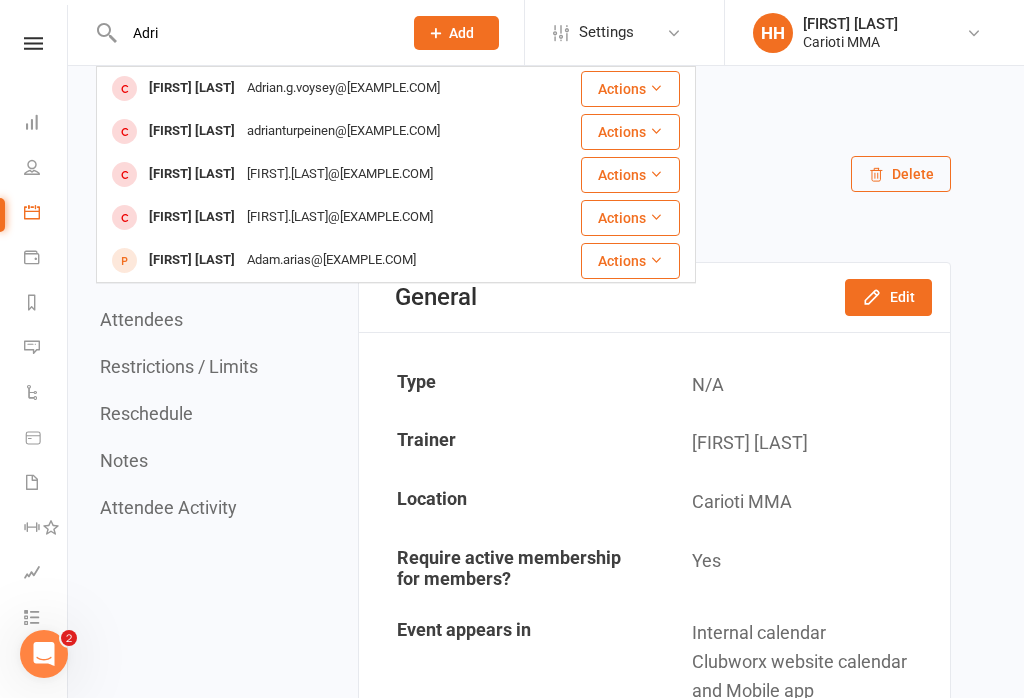 type on "Adri" 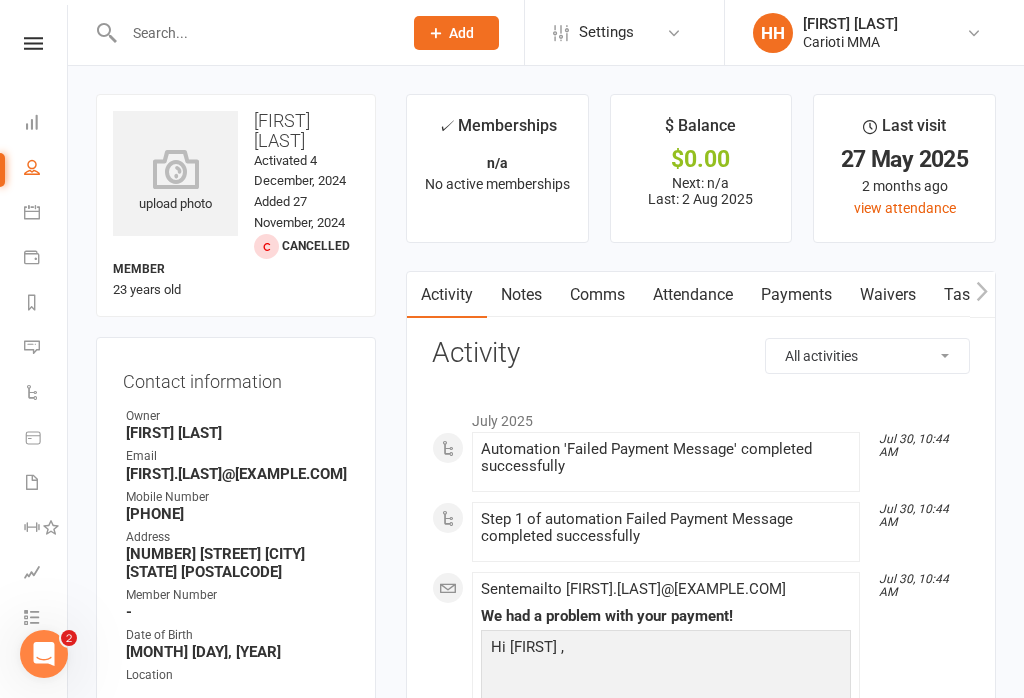 click on "Payments" at bounding box center [796, 295] 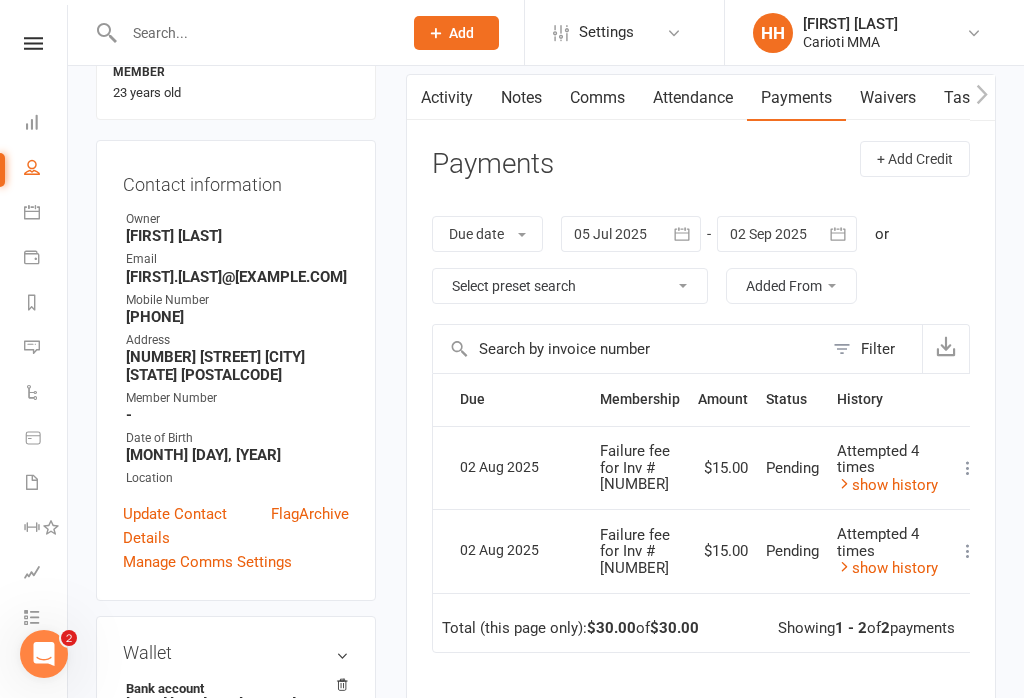 scroll, scrollTop: 242, scrollLeft: 0, axis: vertical 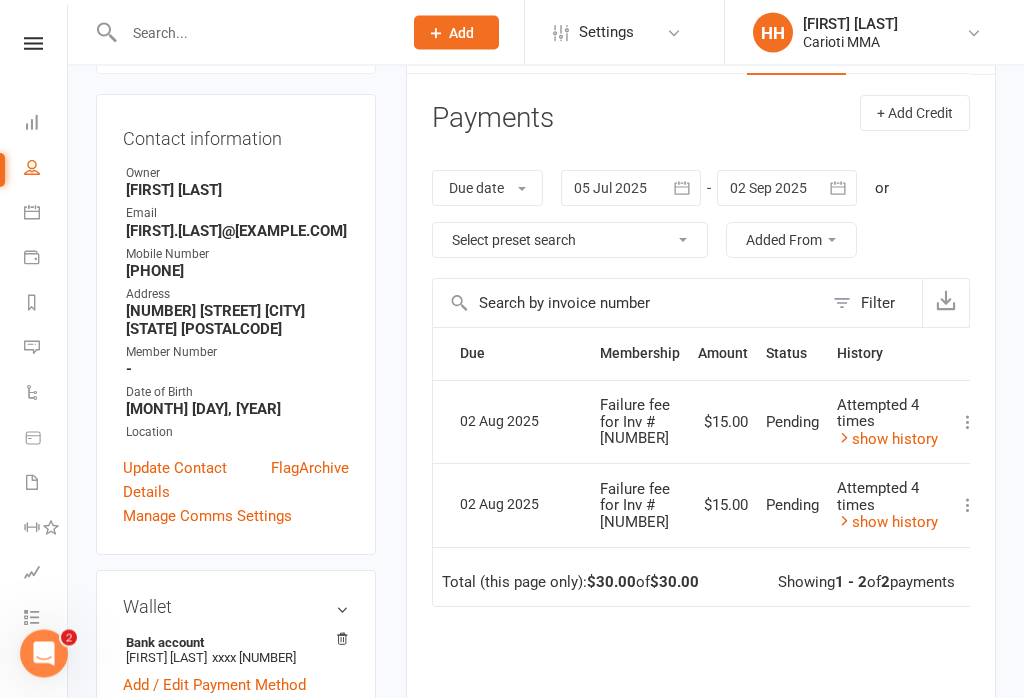 click on "show history" at bounding box center [887, 523] 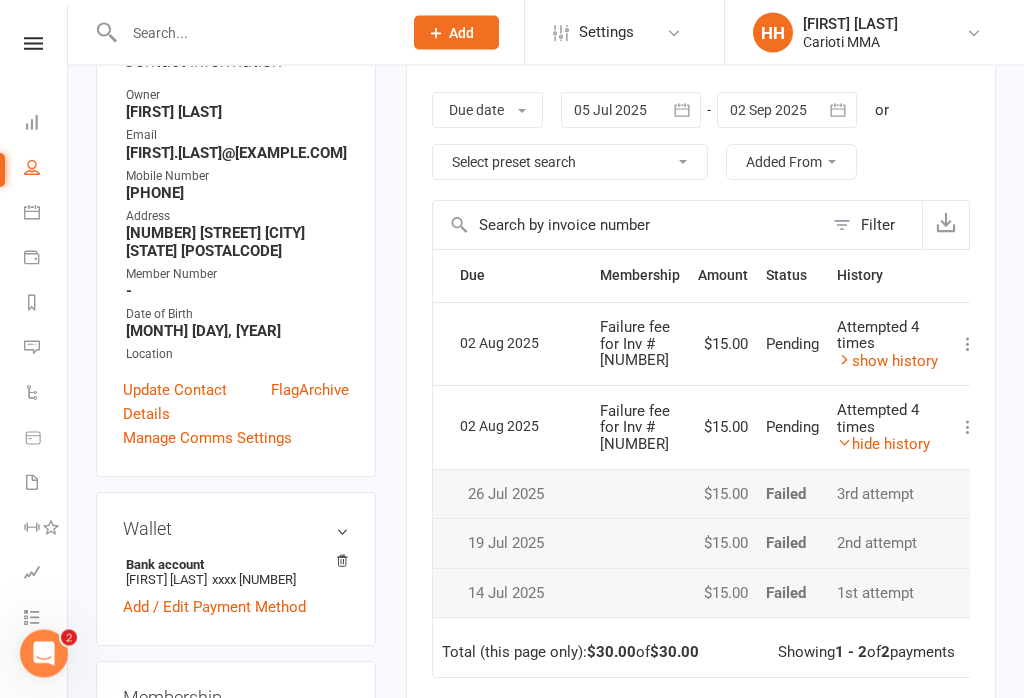 click on "show history" at bounding box center (887, 362) 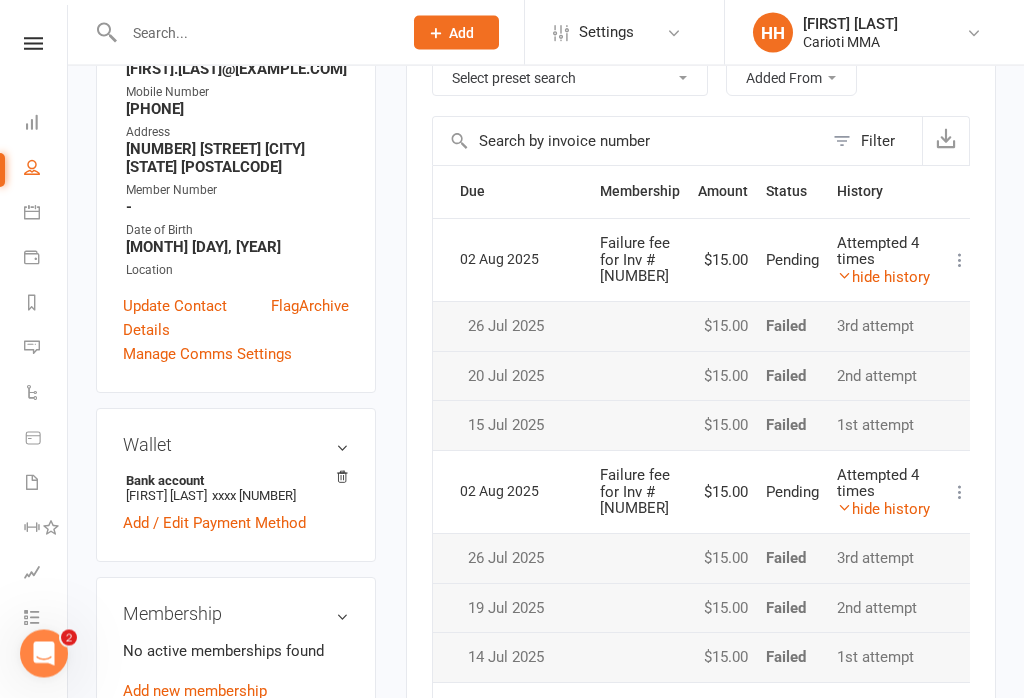 scroll, scrollTop: 425, scrollLeft: 0, axis: vertical 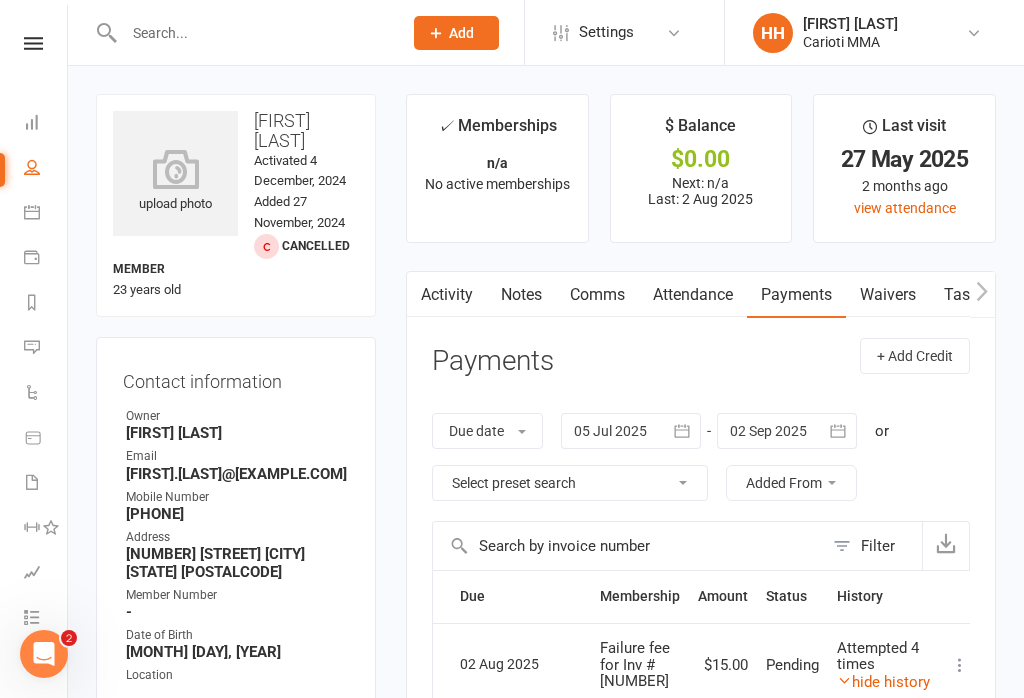 click at bounding box center (253, 33) 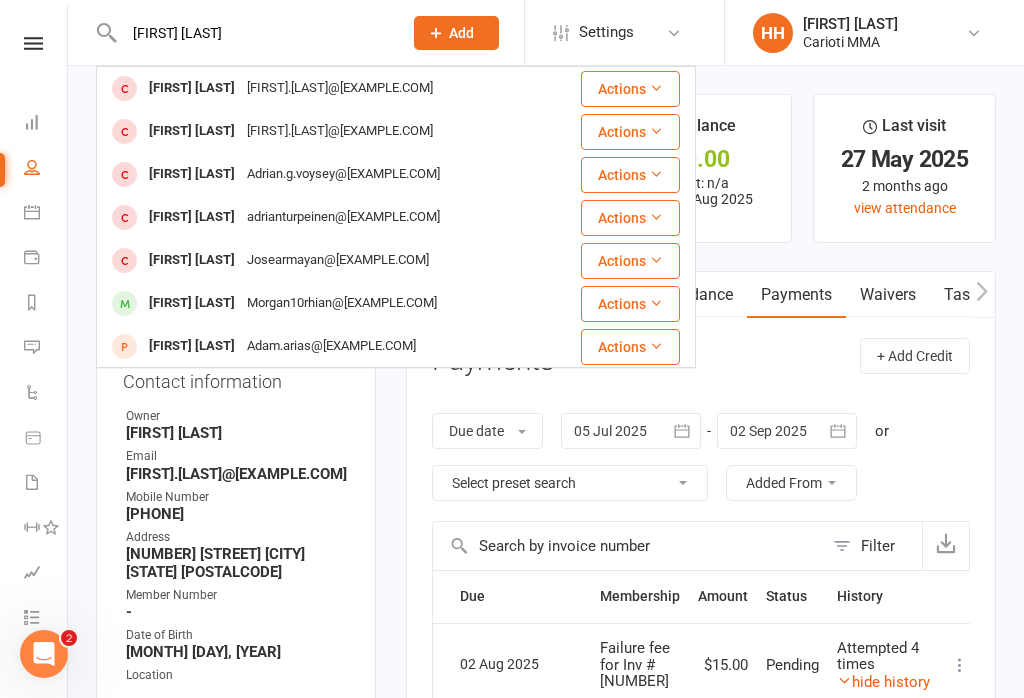 type on "[FIRST] [LAST]" 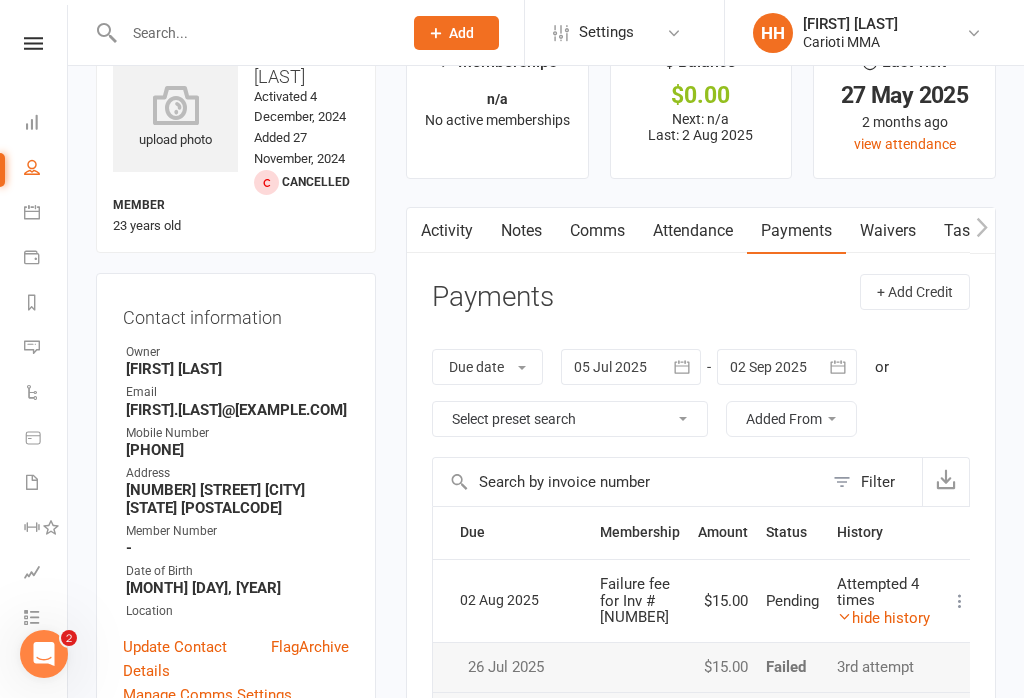 scroll, scrollTop: 0, scrollLeft: 0, axis: both 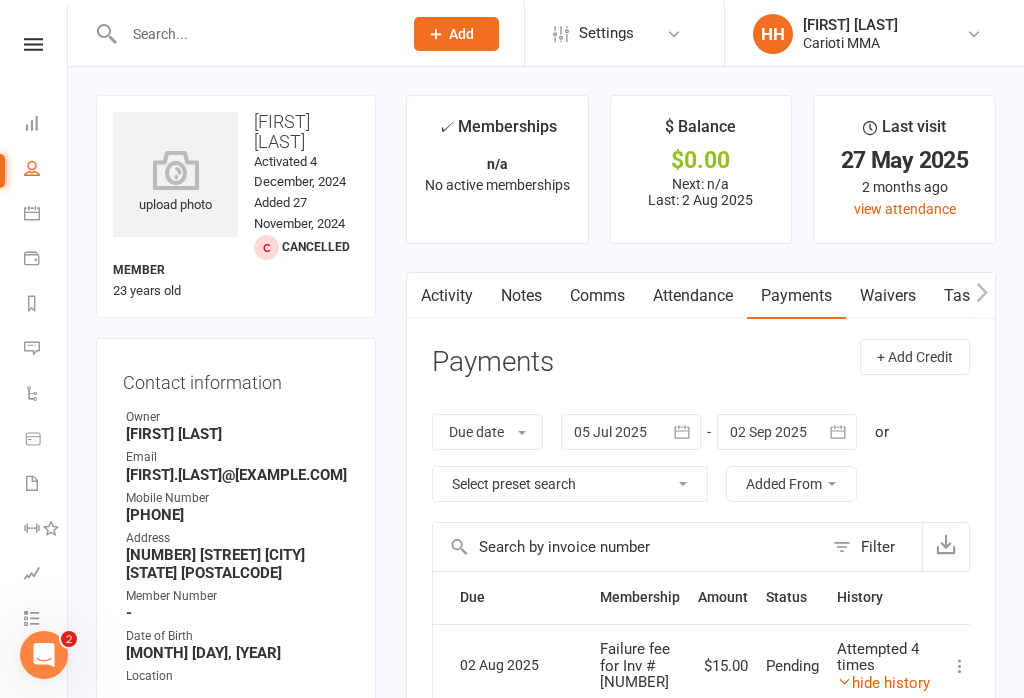 click at bounding box center (253, 33) 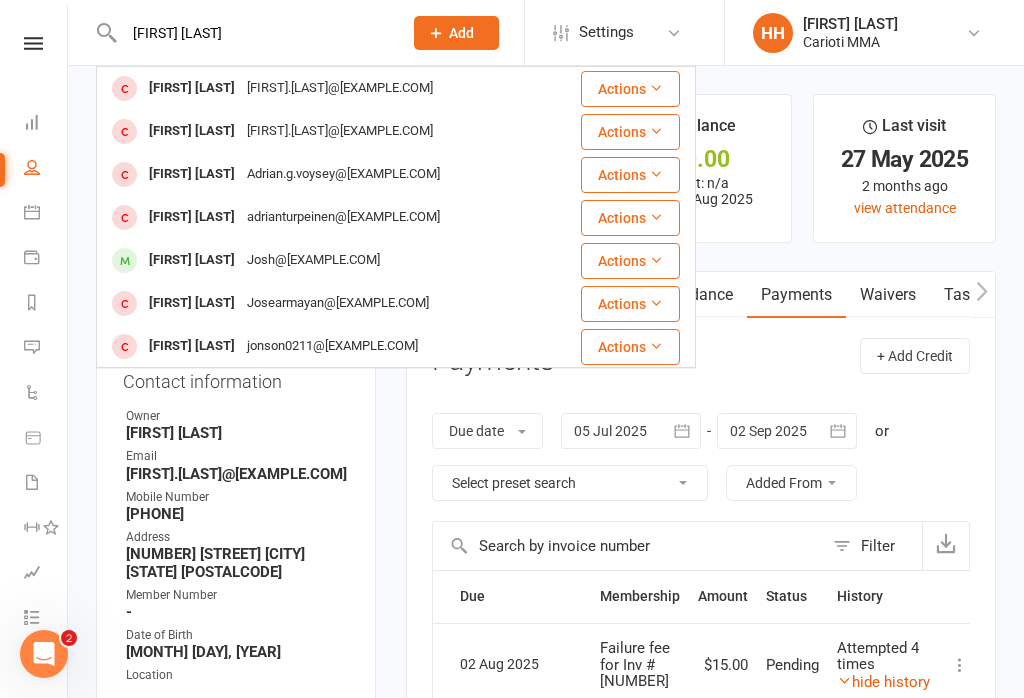 type on "[FIRST] [LAST]" 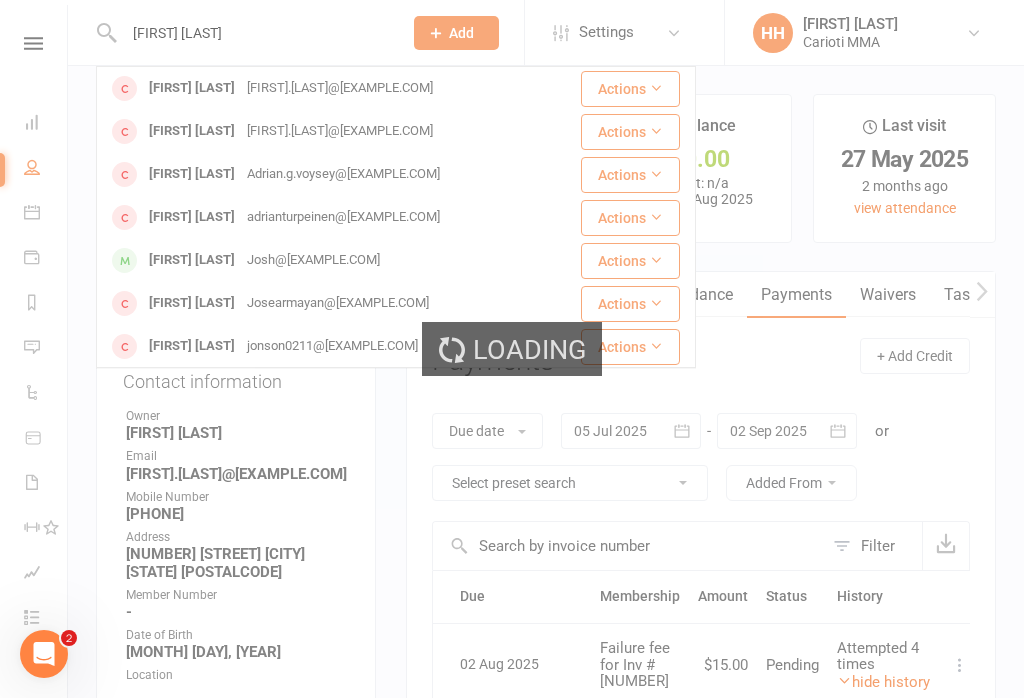 type 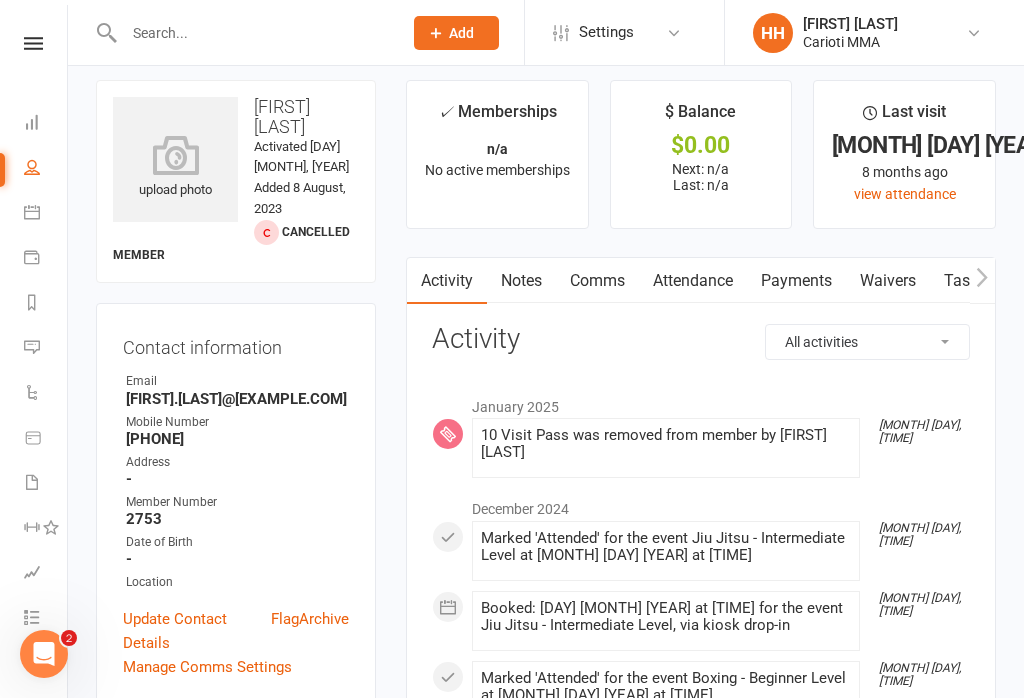 scroll, scrollTop: 0, scrollLeft: 0, axis: both 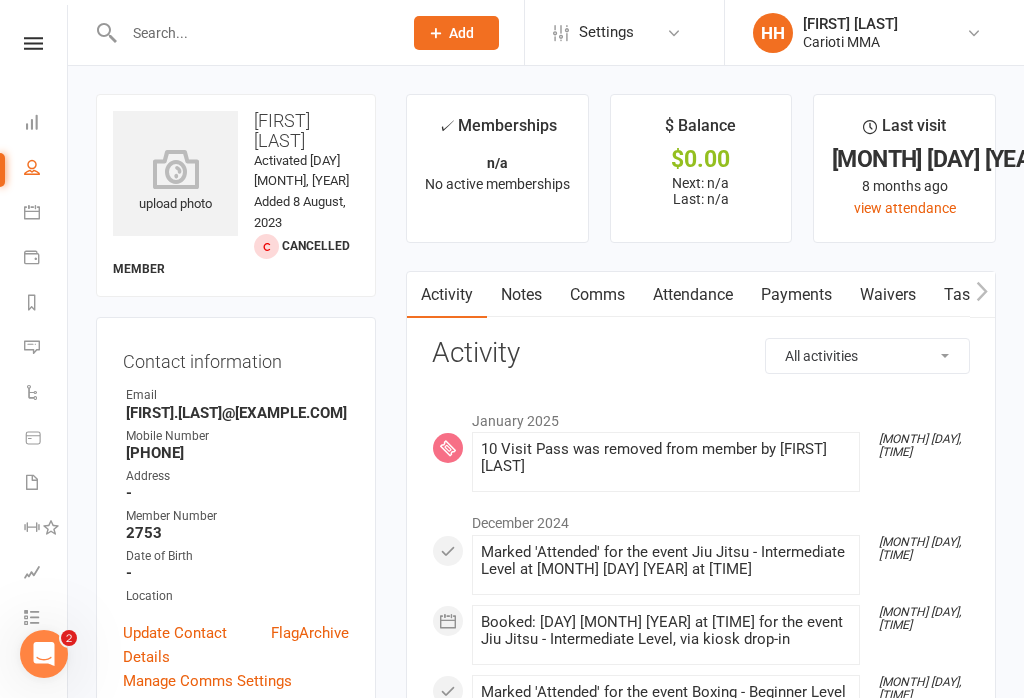 click on "Payments" at bounding box center [796, 295] 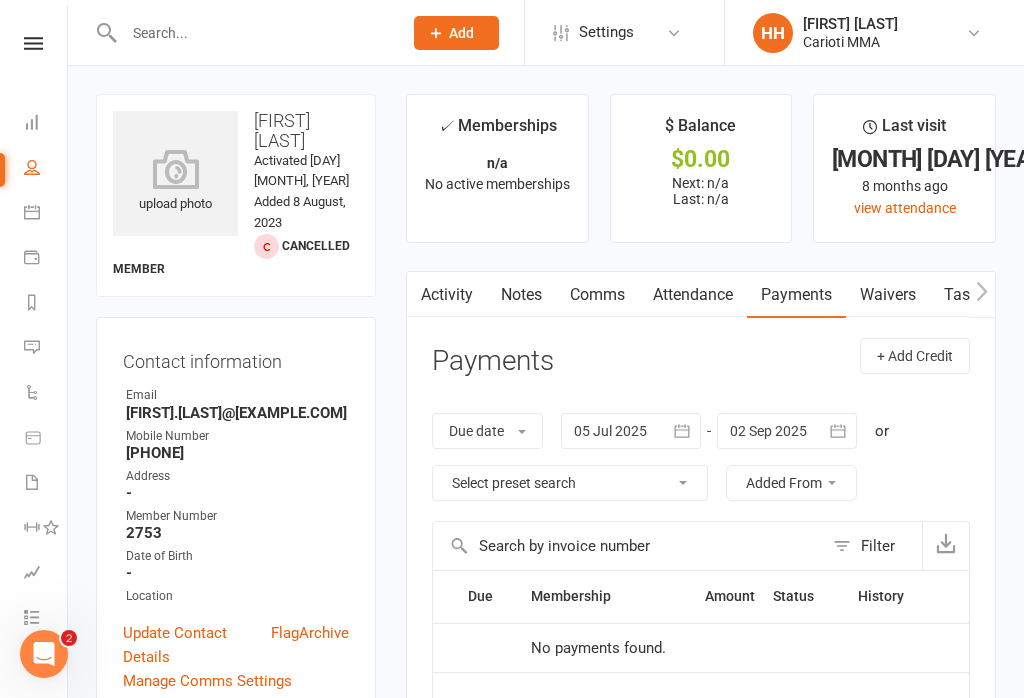 click on "Waivers" at bounding box center (888, 295) 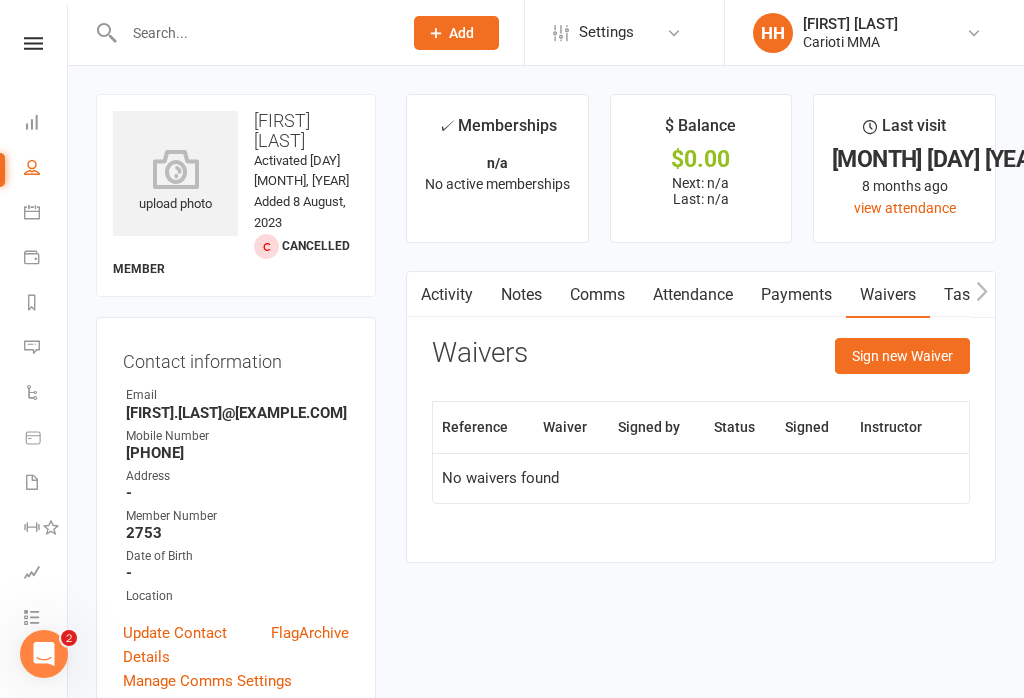 click on "Payments" at bounding box center [796, 295] 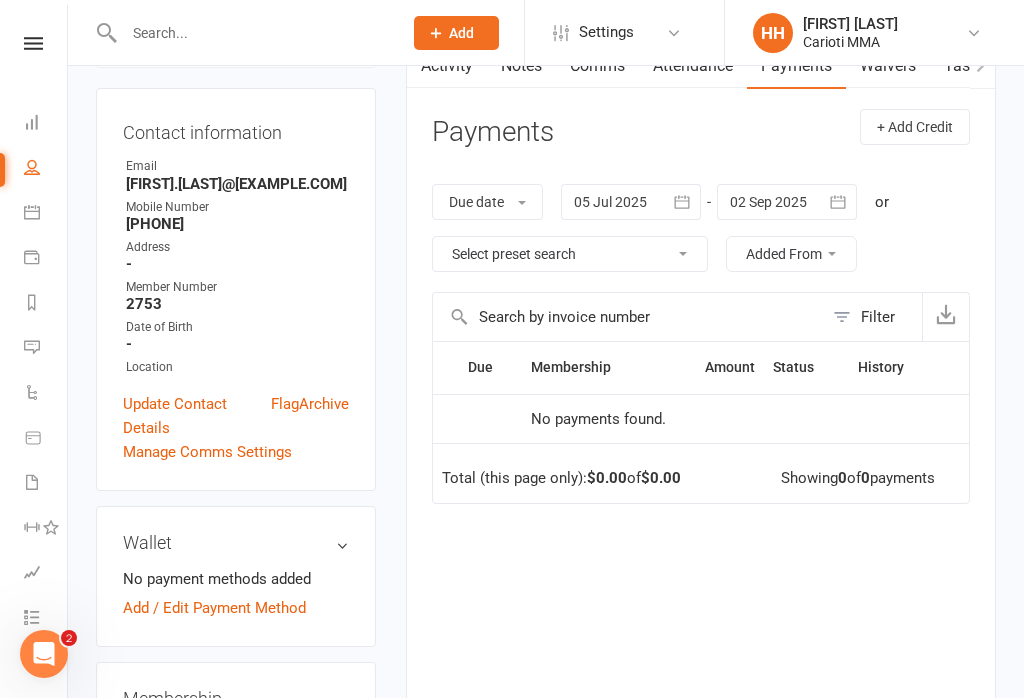 scroll, scrollTop: 0, scrollLeft: 0, axis: both 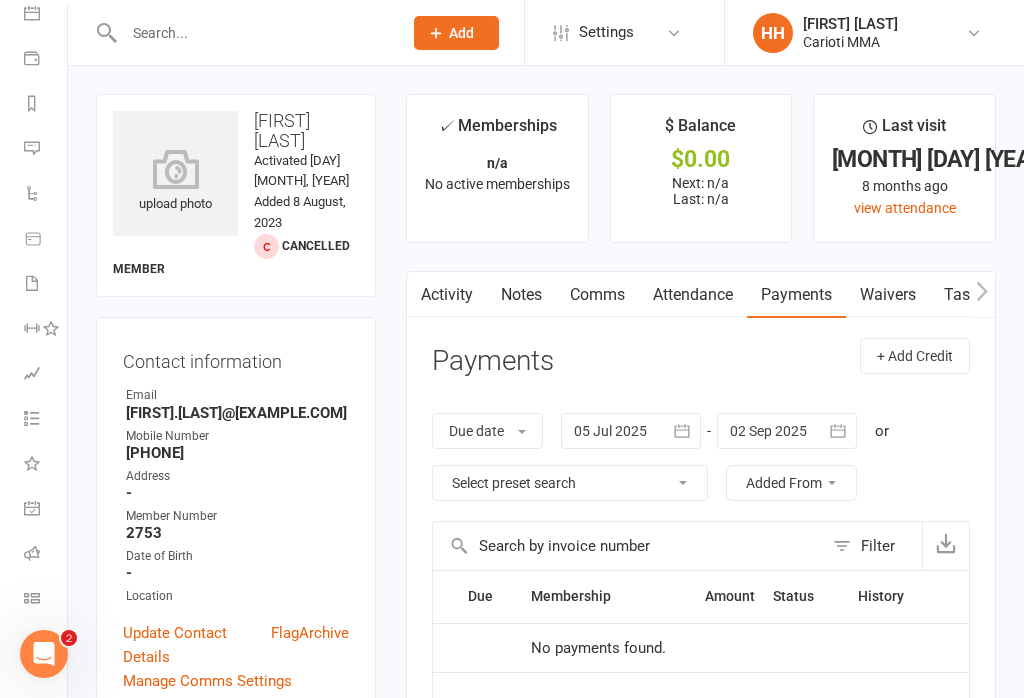 click at bounding box center [32, 598] 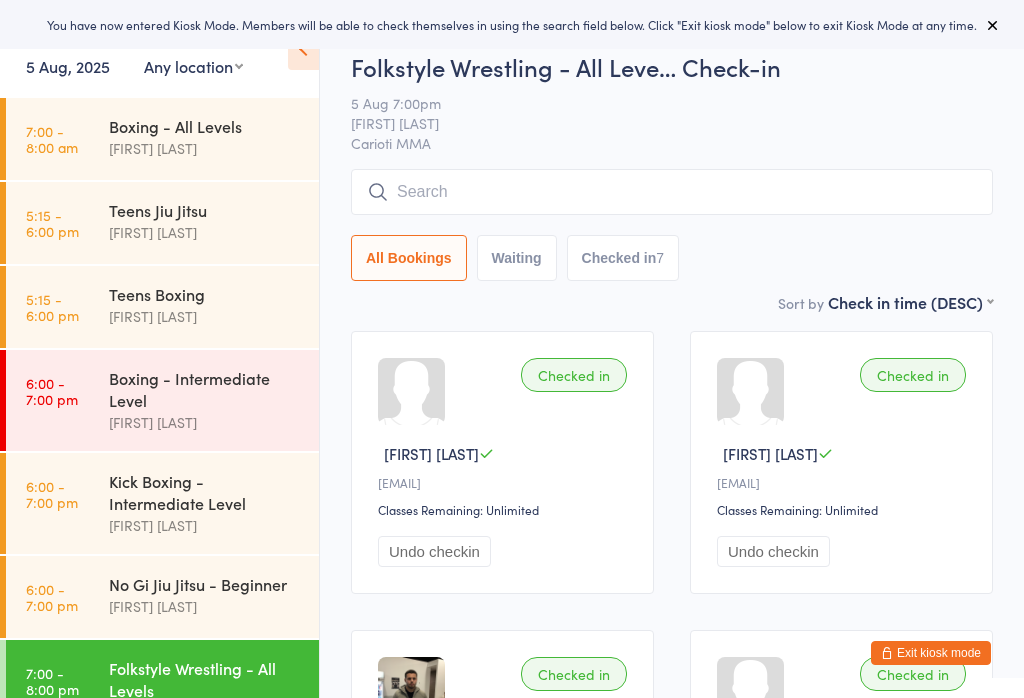 scroll, scrollTop: 0, scrollLeft: 0, axis: both 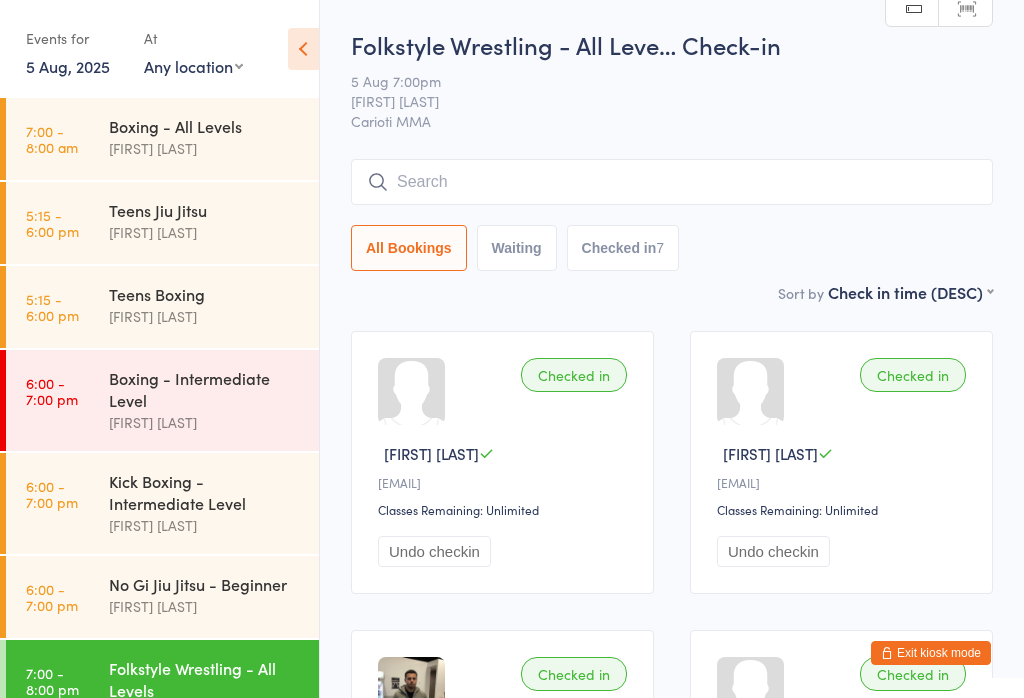click on "Exit kiosk mode" at bounding box center (931, 653) 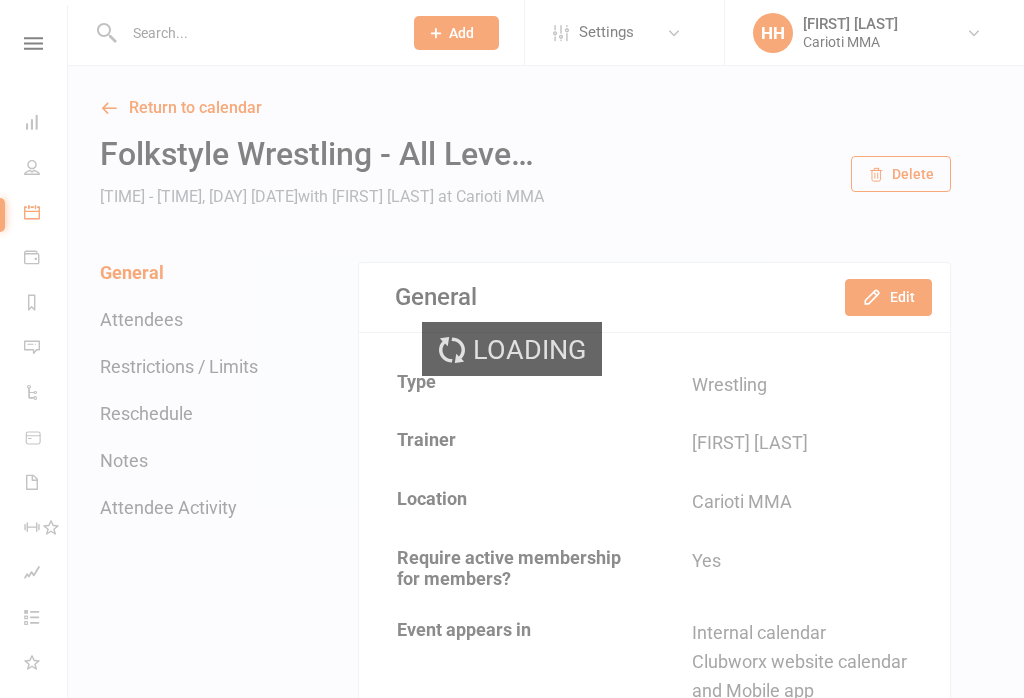 scroll, scrollTop: 0, scrollLeft: 0, axis: both 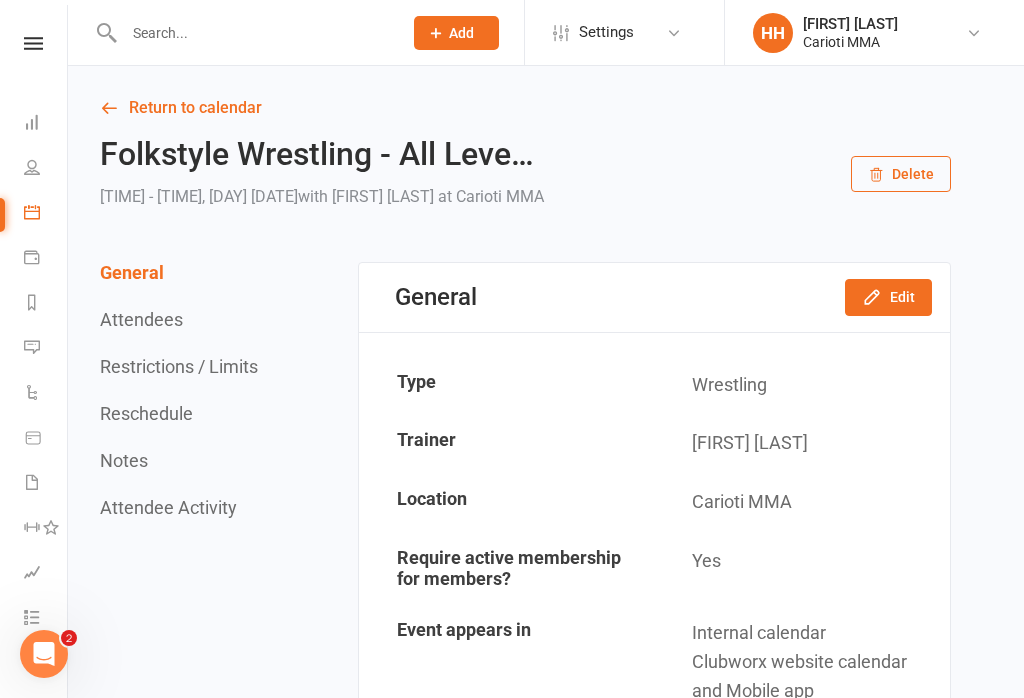 click at bounding box center [253, 33] 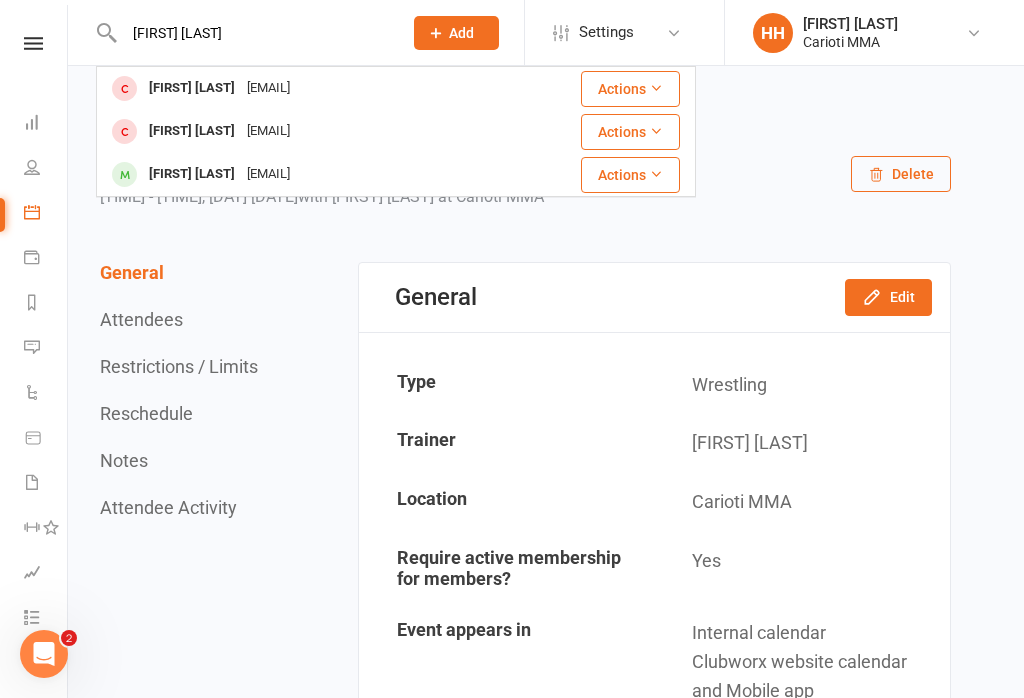 type on "Ritik ghimire" 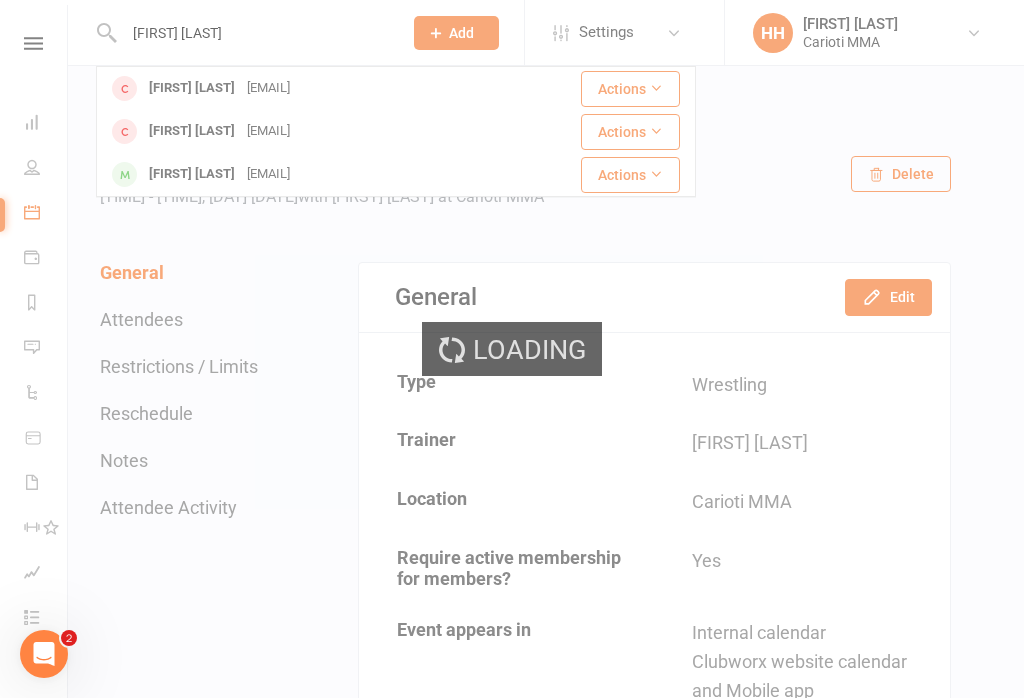 type 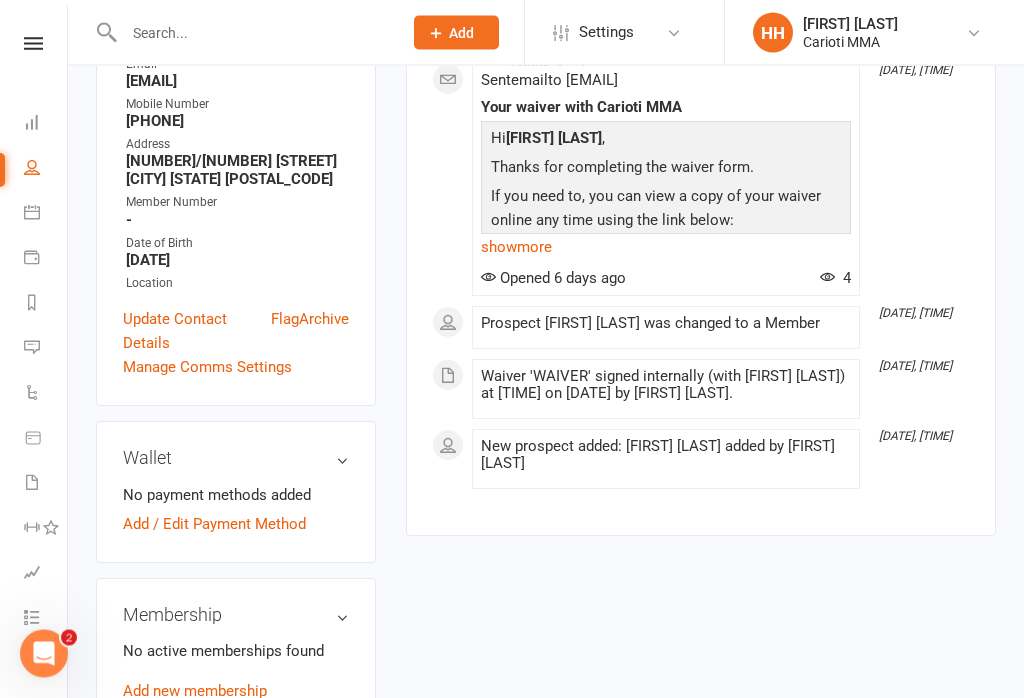 scroll, scrollTop: 397, scrollLeft: 0, axis: vertical 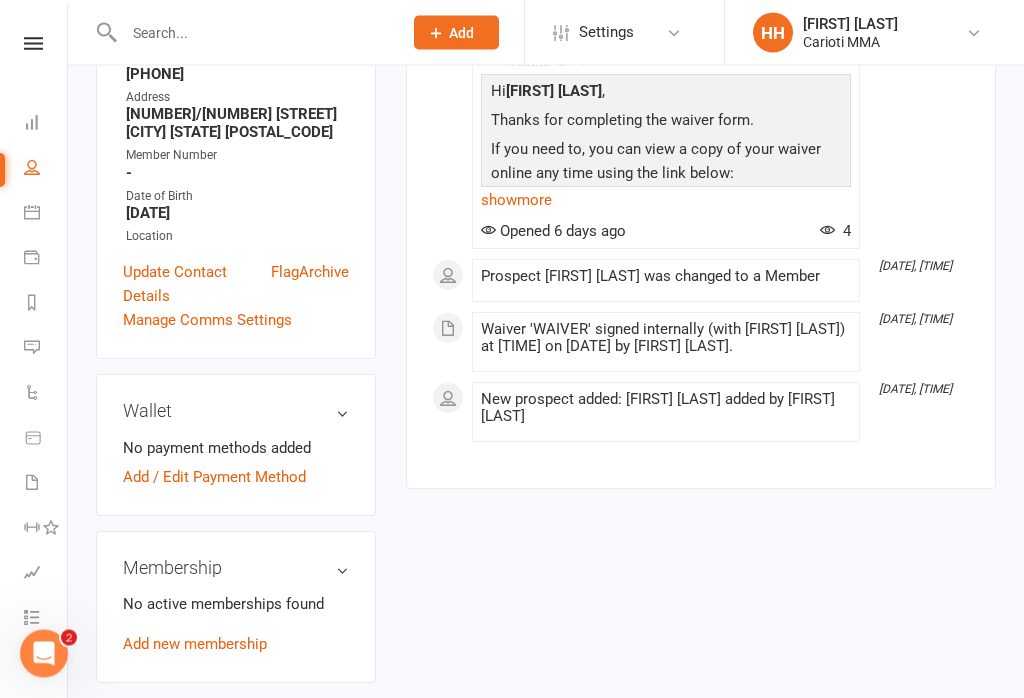 click on "No active memberships found Add new membership" at bounding box center [236, 625] 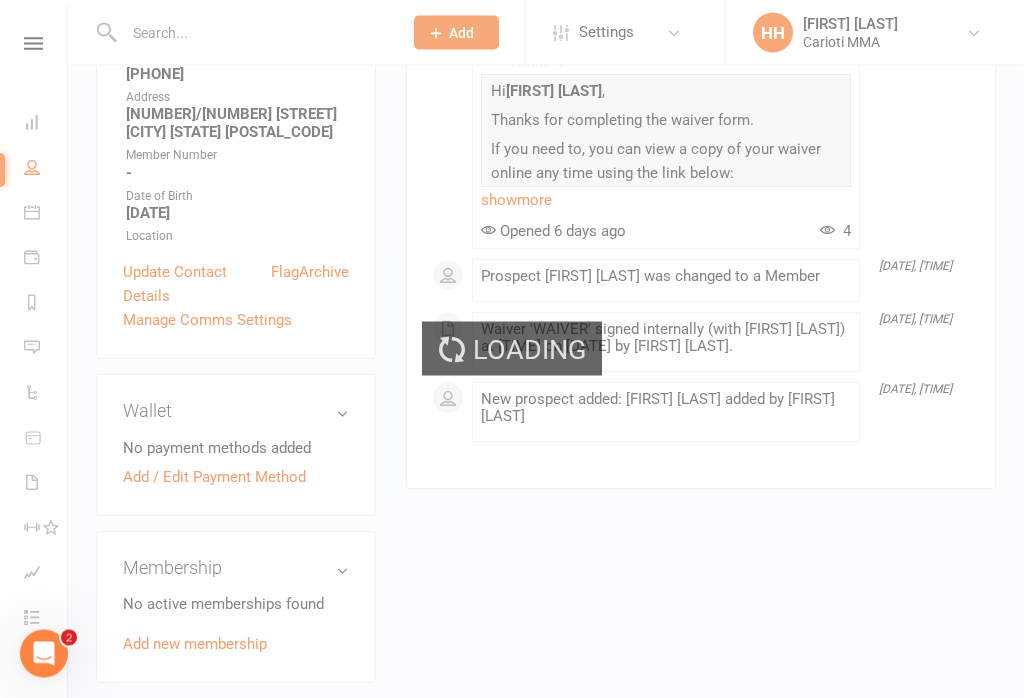 scroll, scrollTop: 398, scrollLeft: 0, axis: vertical 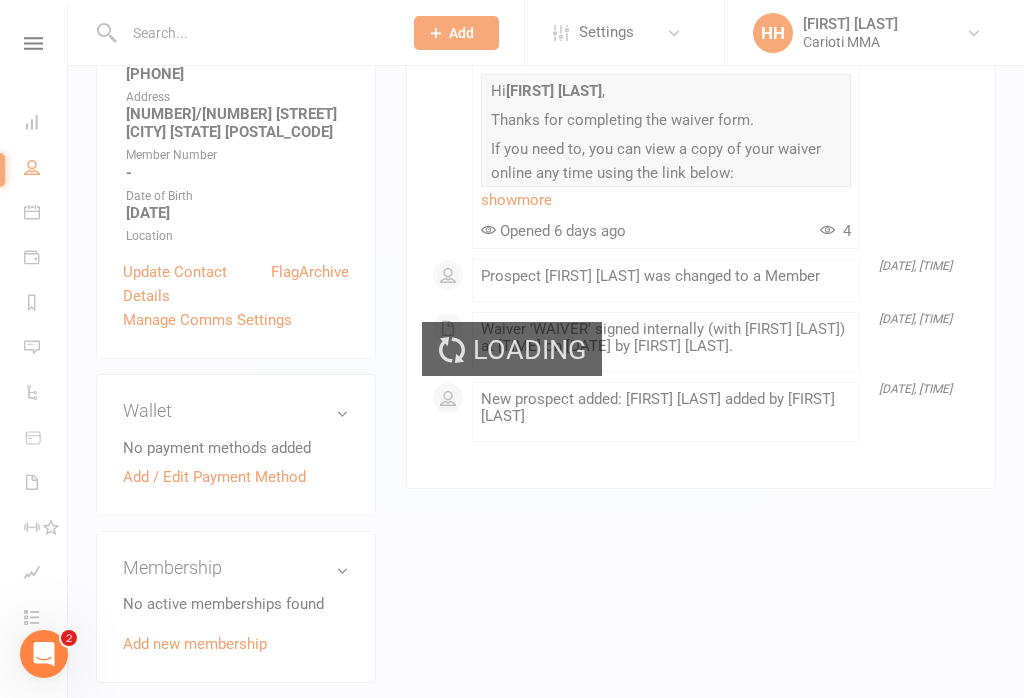 click on "Loading" at bounding box center [512, 349] 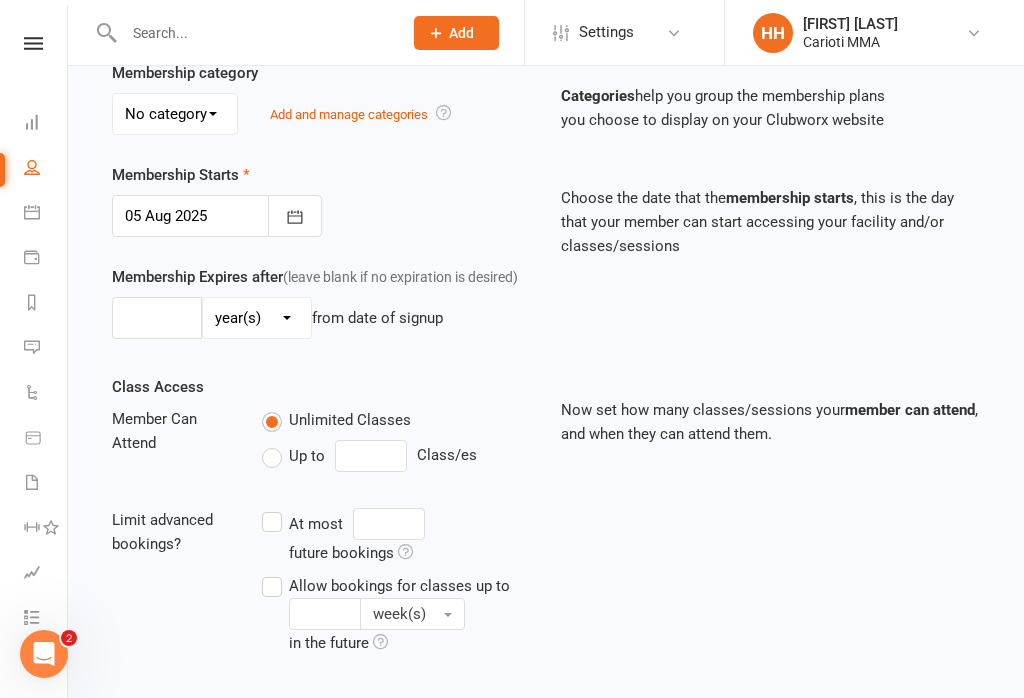 scroll, scrollTop: 0, scrollLeft: 0, axis: both 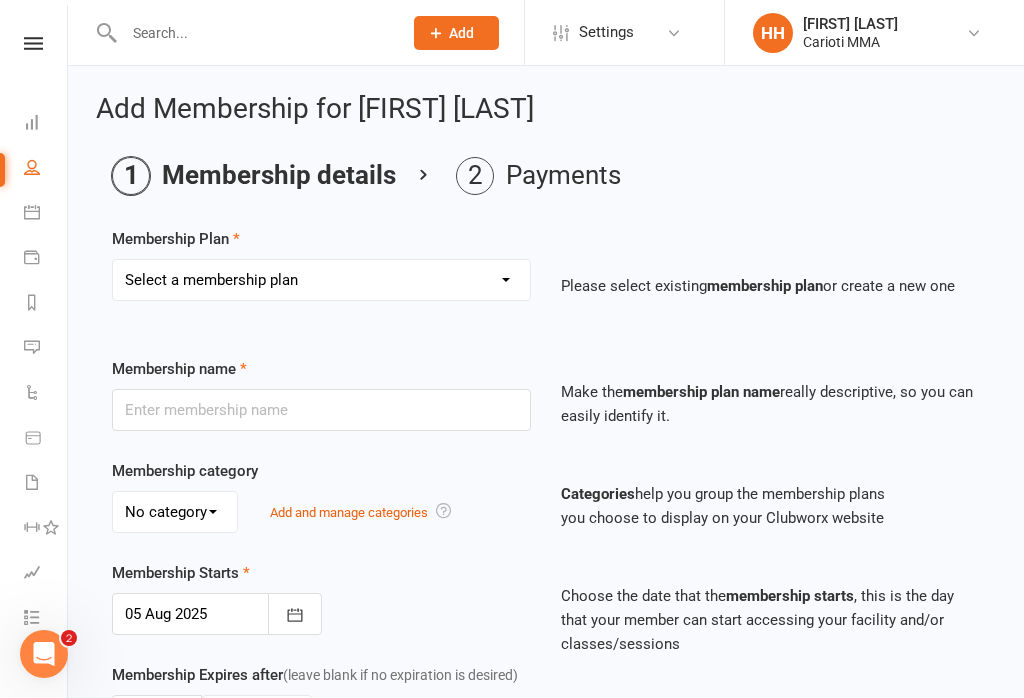 click on "Select a membership plan Create new Membership Plan Unlimited Membership Part-time Membership Open Membership 10 Visit Pass 1 Visit Membership Kids Membership Kids & Teens List Catch up payment Hold Fee Unlimited membership - pre paid in cash Part time - pre paid in cash 1 day a week - $20 Sash membership Seth membership" at bounding box center (321, 280) 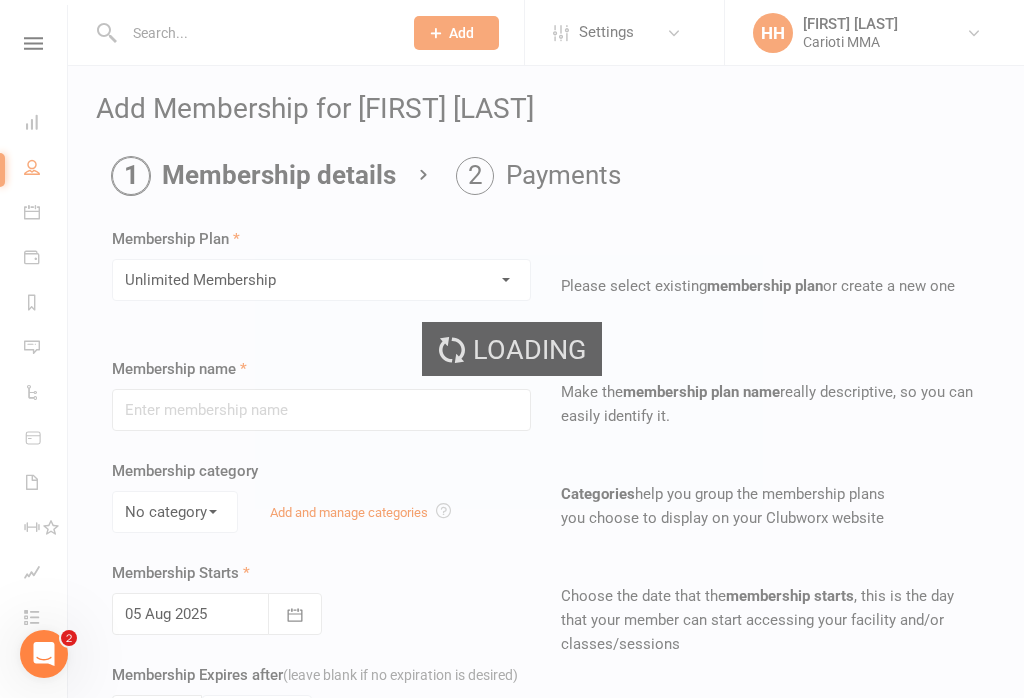 type on "Unlimited Membership" 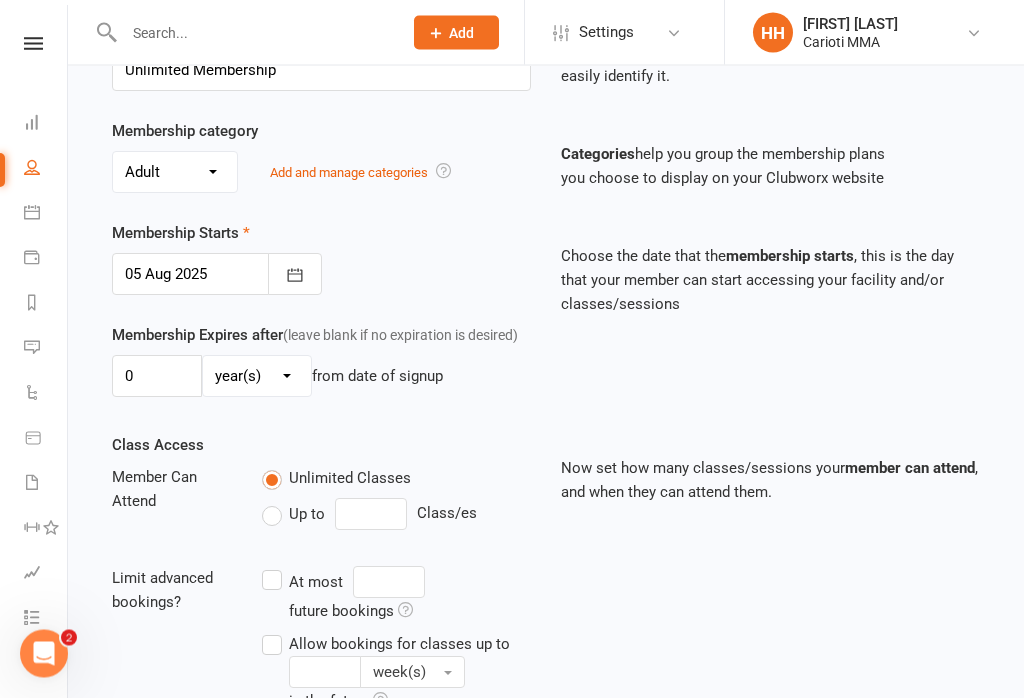 scroll, scrollTop: 632, scrollLeft: 0, axis: vertical 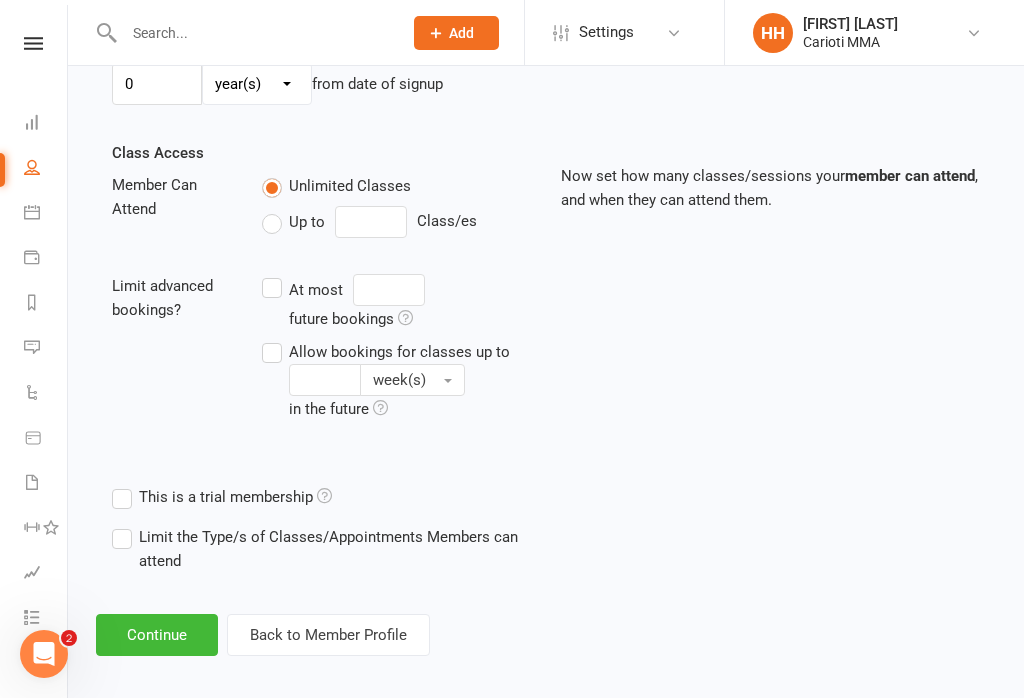 click on "Continue" at bounding box center (157, 635) 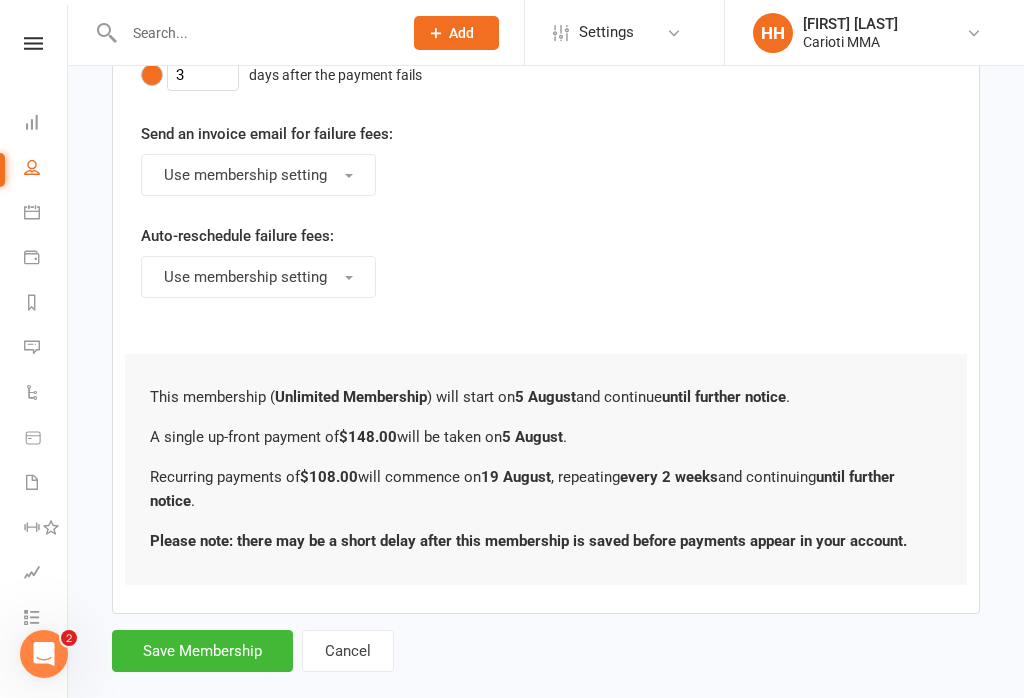 scroll, scrollTop: 1181, scrollLeft: 0, axis: vertical 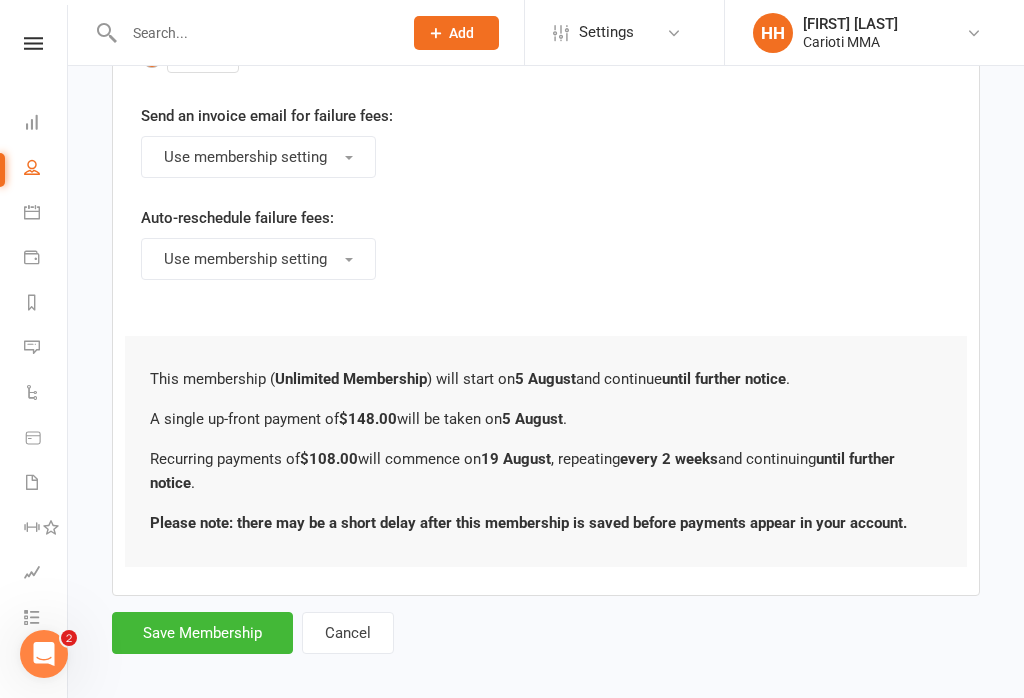 click on "Save Membership" at bounding box center (202, 633) 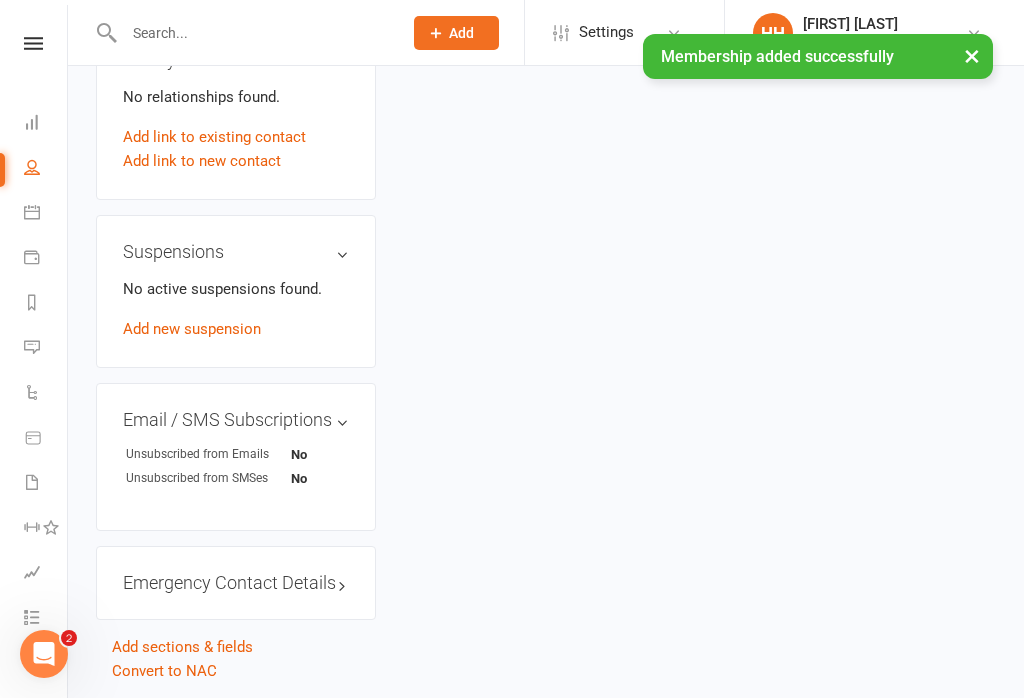 scroll, scrollTop: 0, scrollLeft: 0, axis: both 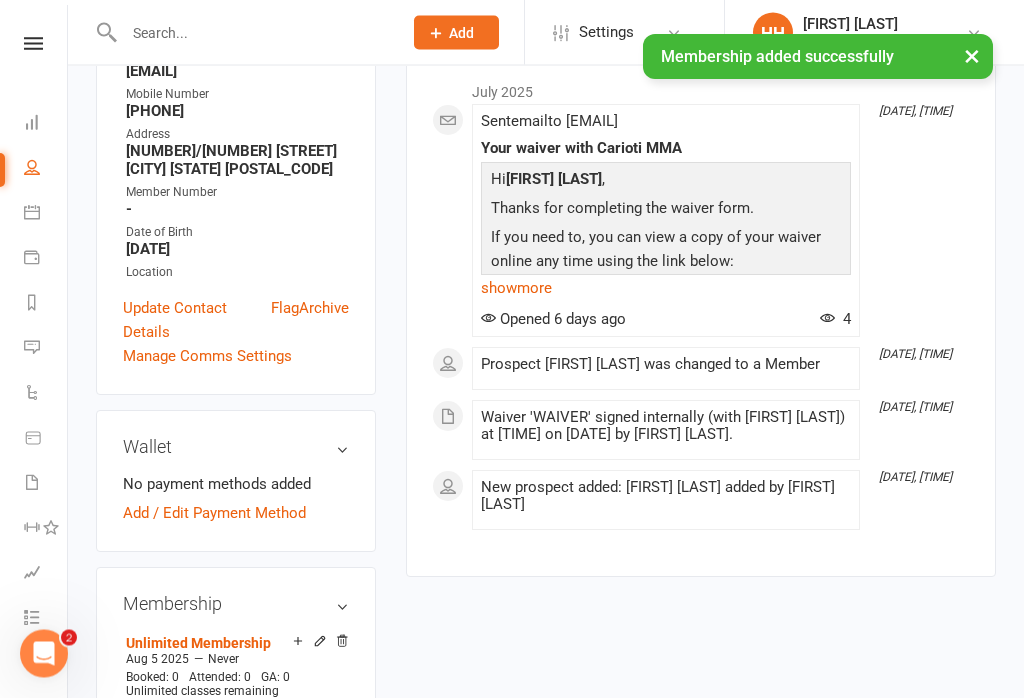 click on "Add / Edit Payment Method" at bounding box center (214, 514) 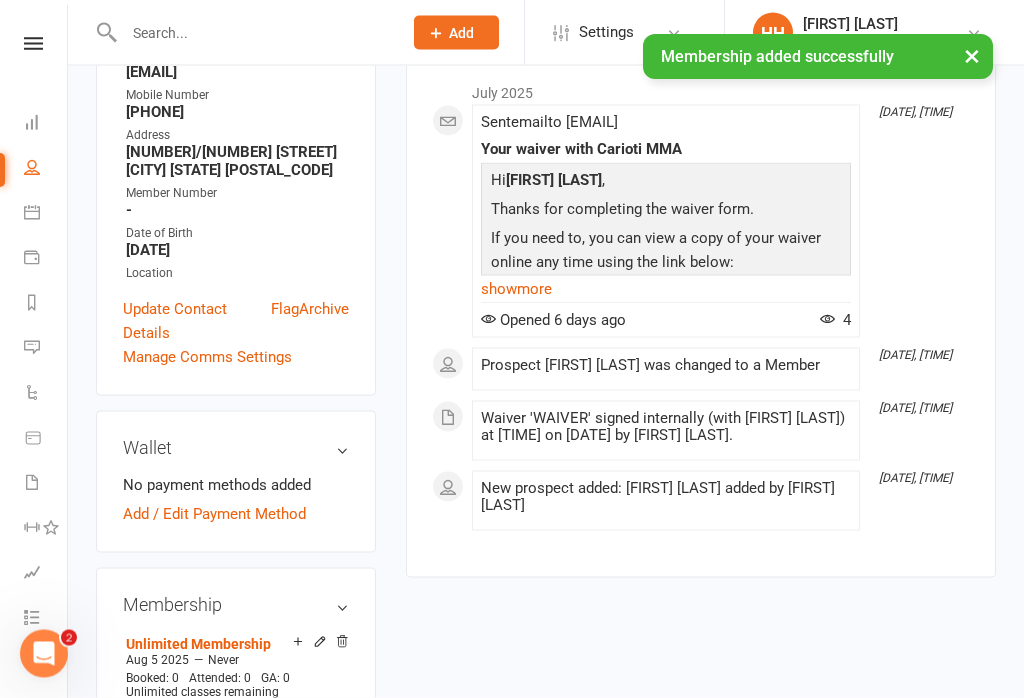 scroll, scrollTop: 413, scrollLeft: 0, axis: vertical 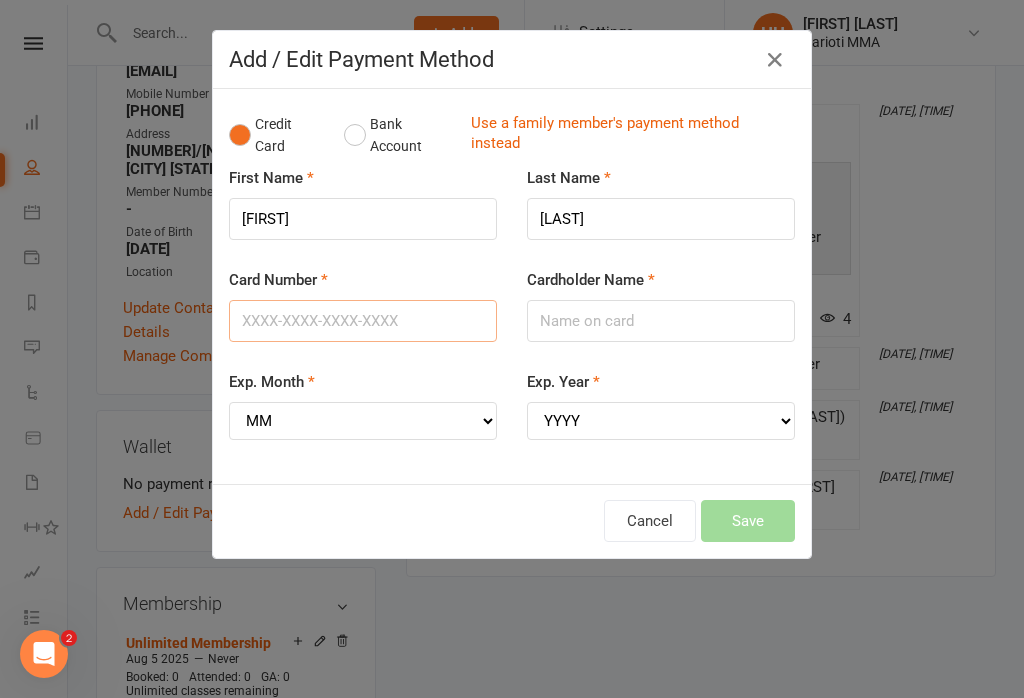 click on "Card Number" at bounding box center (363, 321) 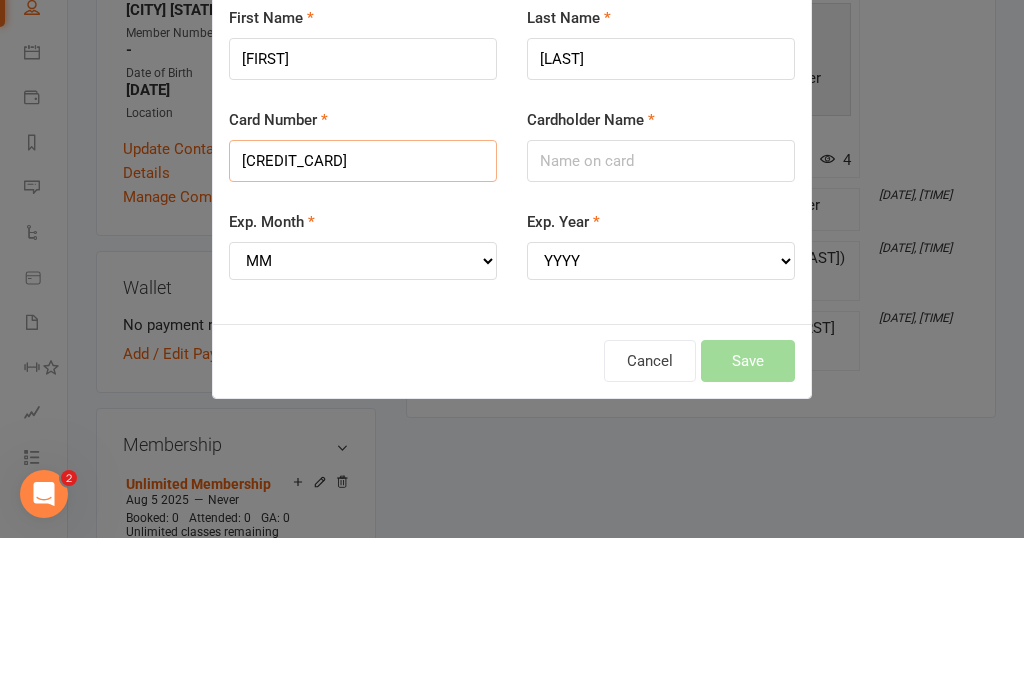 type on "4622393009578039" 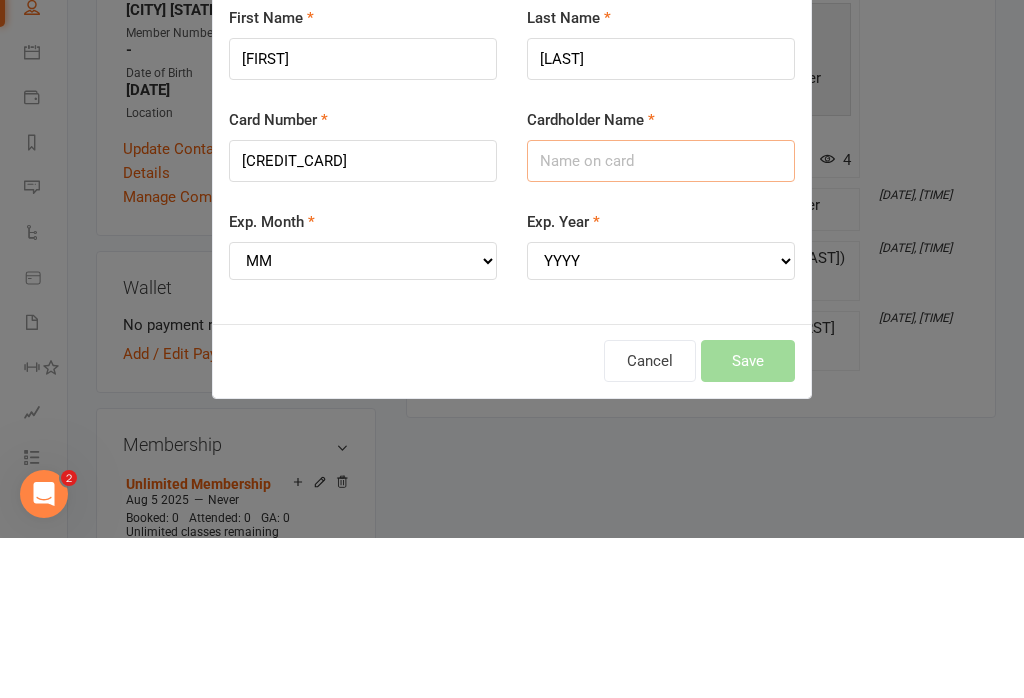 click on "Cardholder Name" at bounding box center (661, 321) 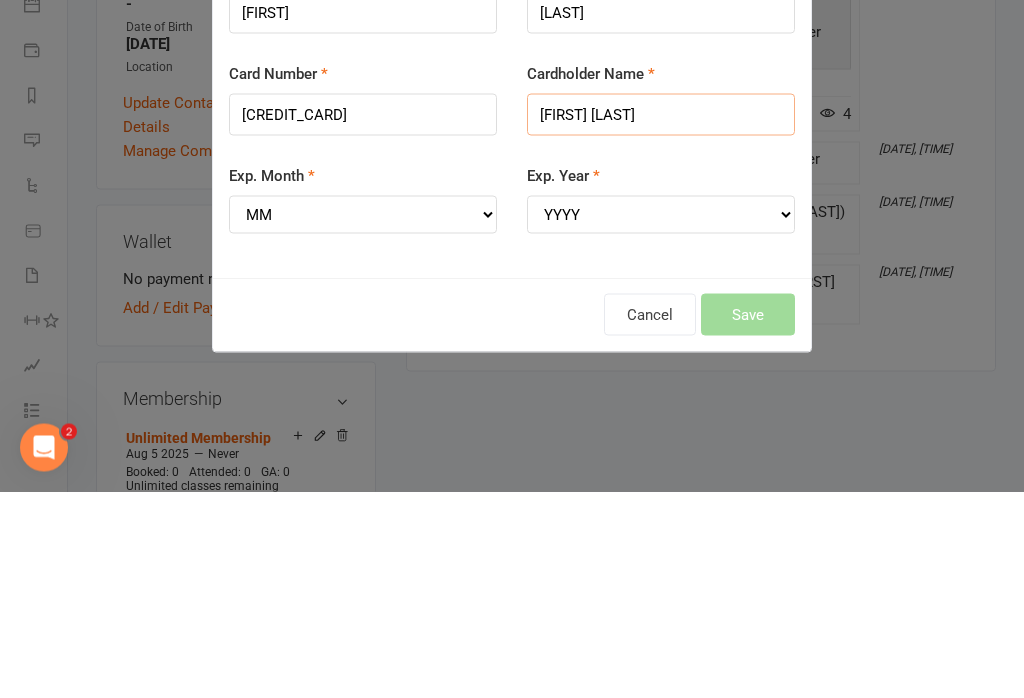 type on "Ritik ghimire" 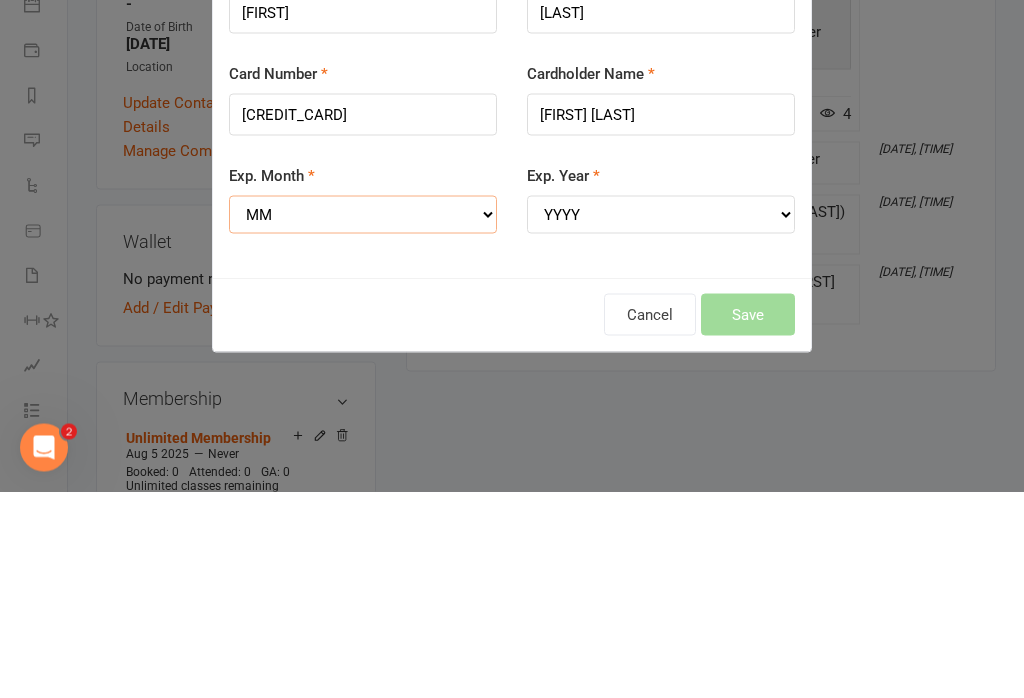 click on "MM 01 02 03 04 05 06 07 08 09 10 11 12" at bounding box center (363, 421) 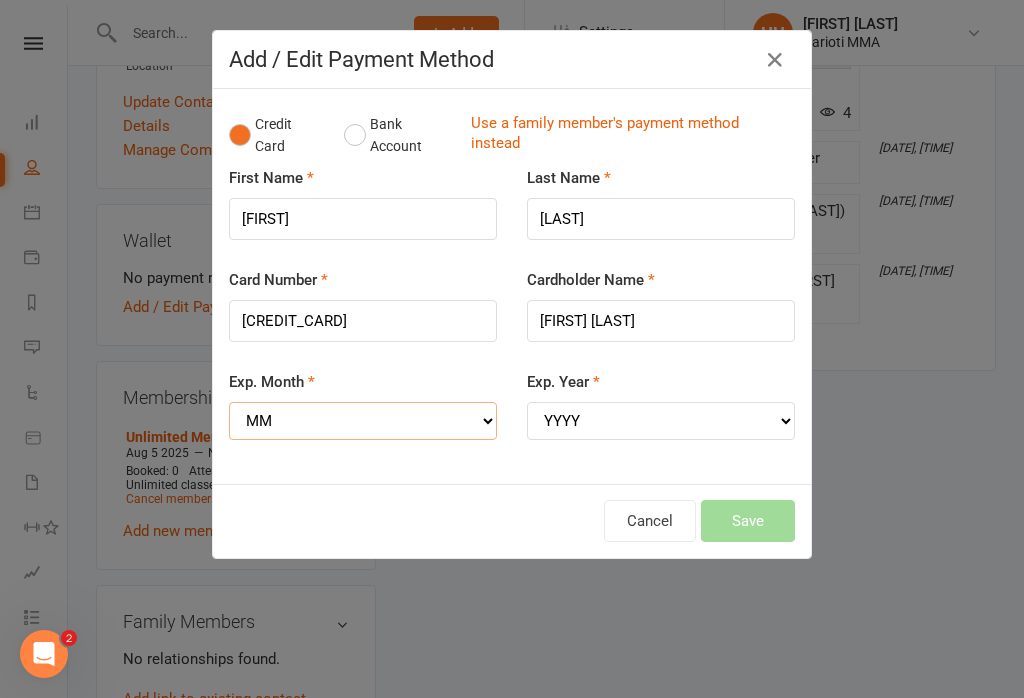 select on "09" 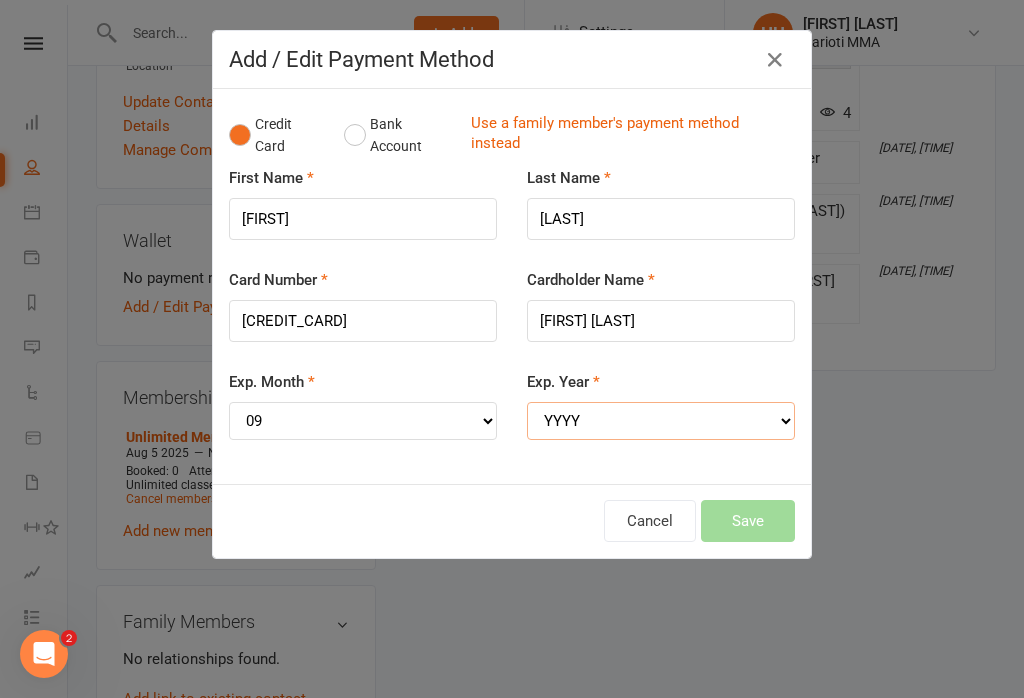 click on "YYYY 2025 2026 2027 2028 2029 2030 2031 2032 2033 2034" at bounding box center [661, 421] 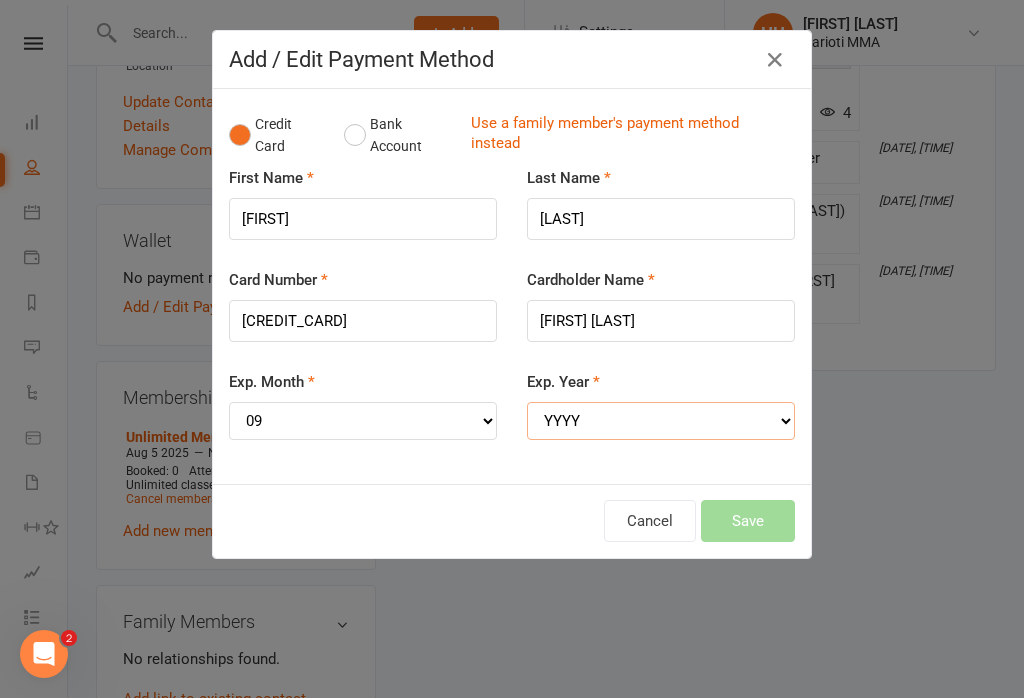 select on "2028" 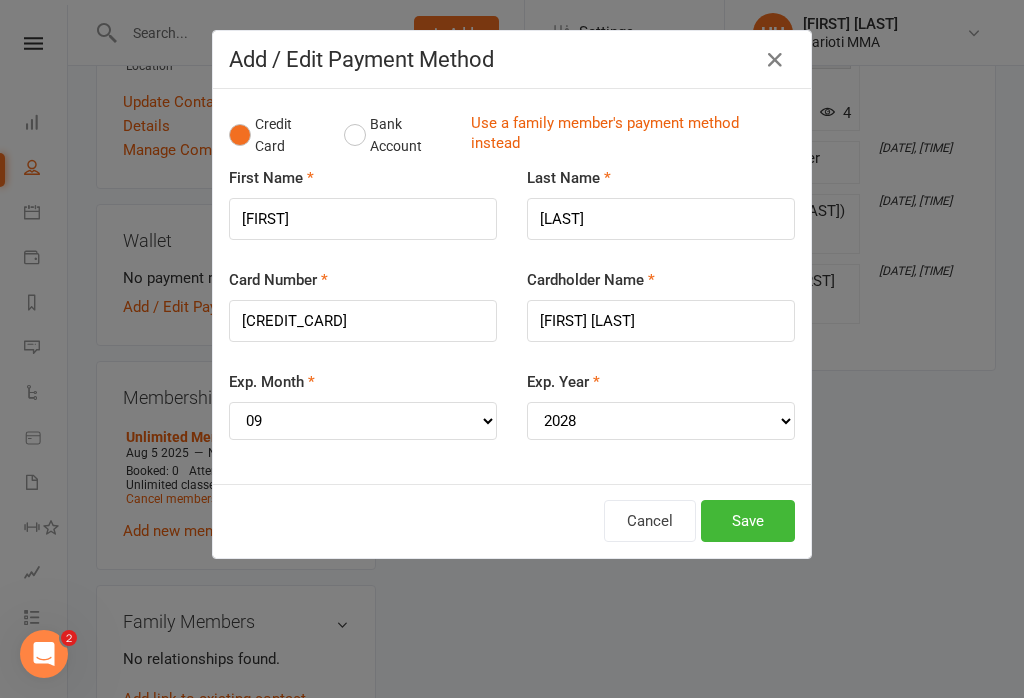 click on "Save" at bounding box center (748, 521) 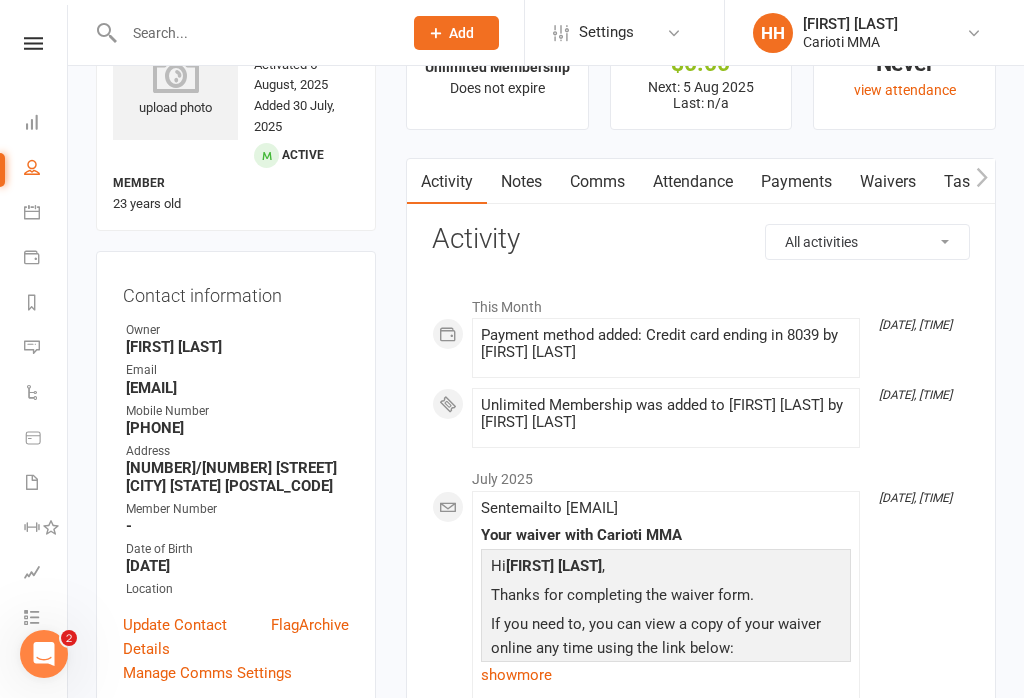 scroll, scrollTop: 0, scrollLeft: 0, axis: both 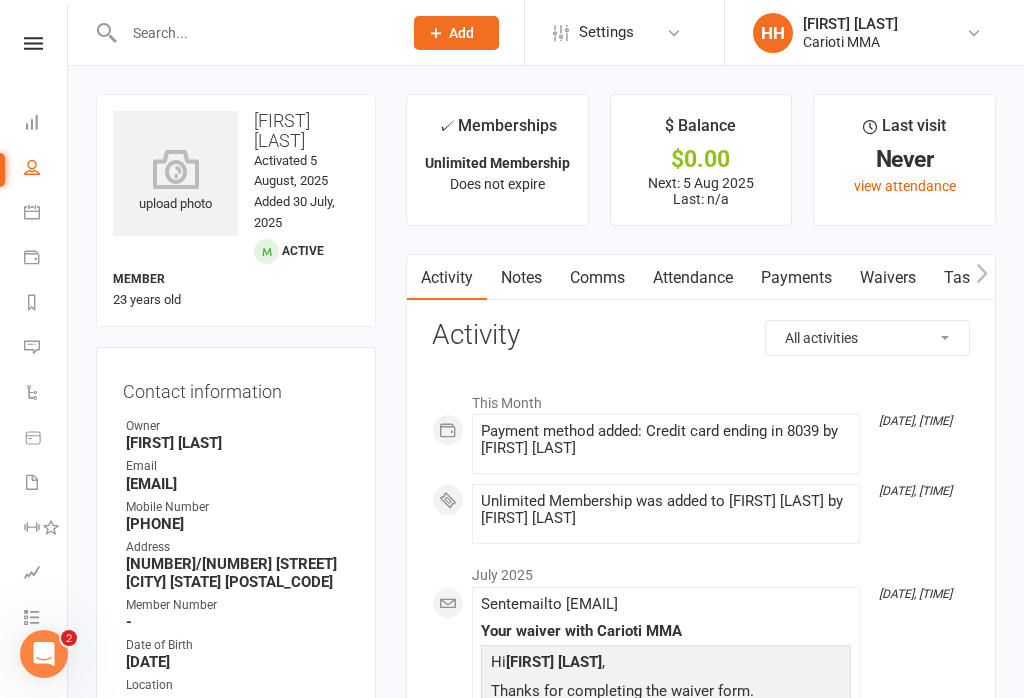 click on "Waivers" at bounding box center [888, 278] 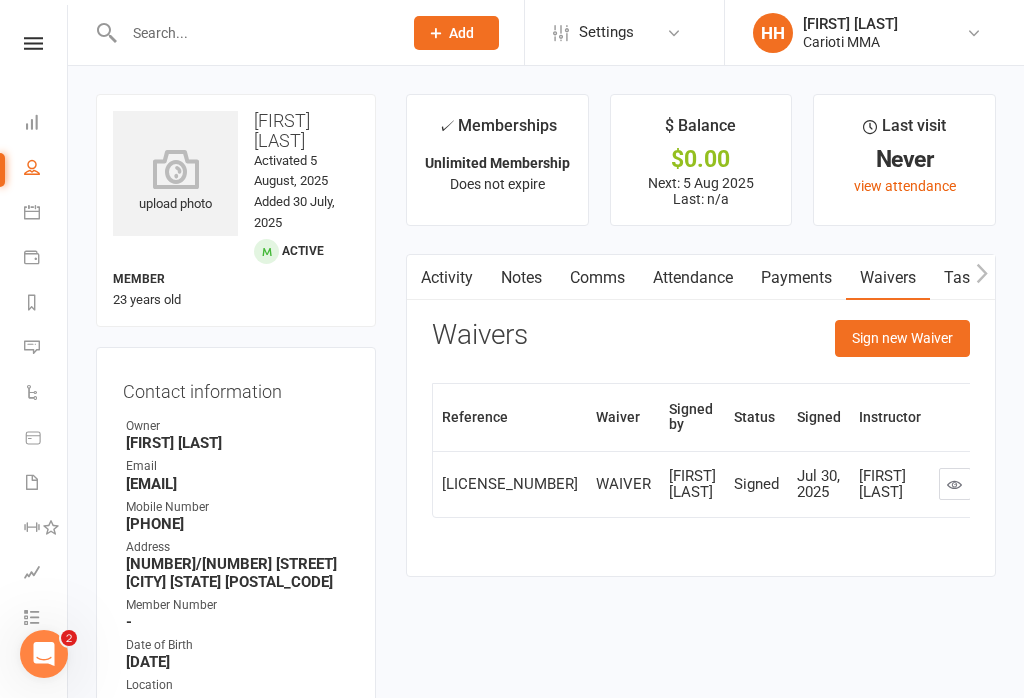 click on "Sign new Waiver" at bounding box center (902, 338) 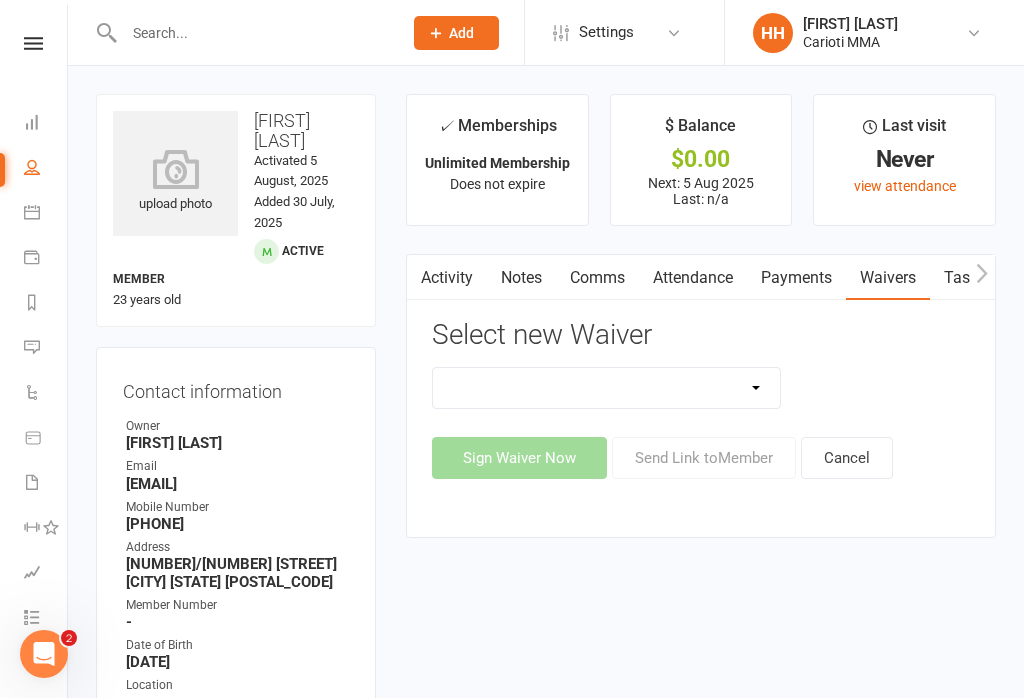 click on "Do not use - MEMBER GENERAL WAIVER Do not use - MEMBERSHIP SIGN UP Do not use - PROSPECT GENERAL WAIVER MEMBERSHIP CONTRACT Membership contract - no filming consent Payment Details Form WAIVER" at bounding box center [606, 388] 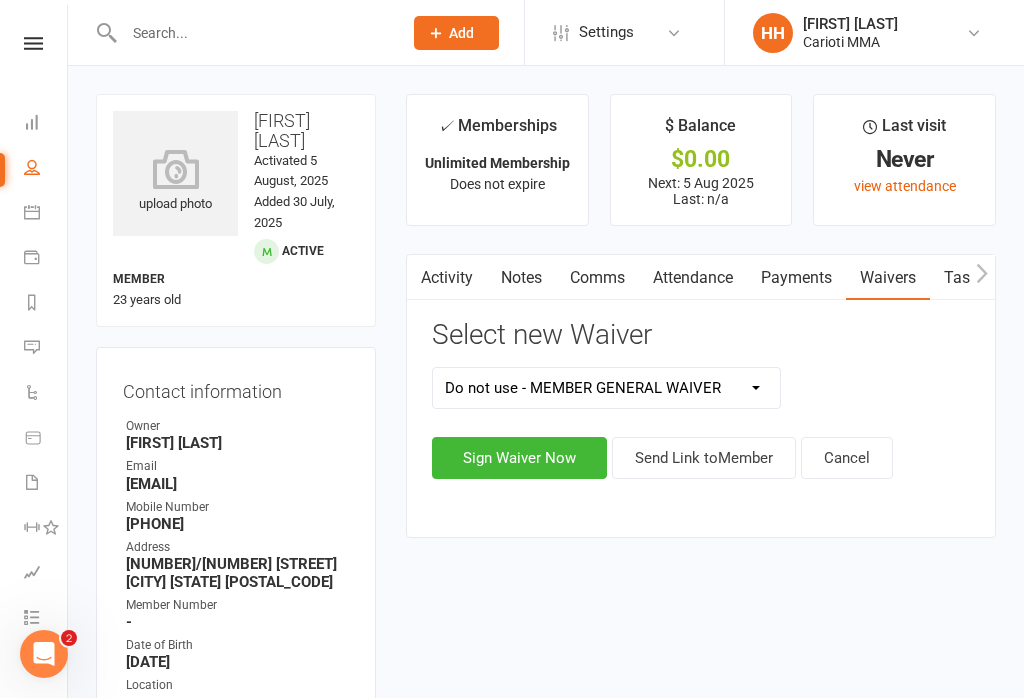 click on "Sign Waiver Now" at bounding box center [519, 458] 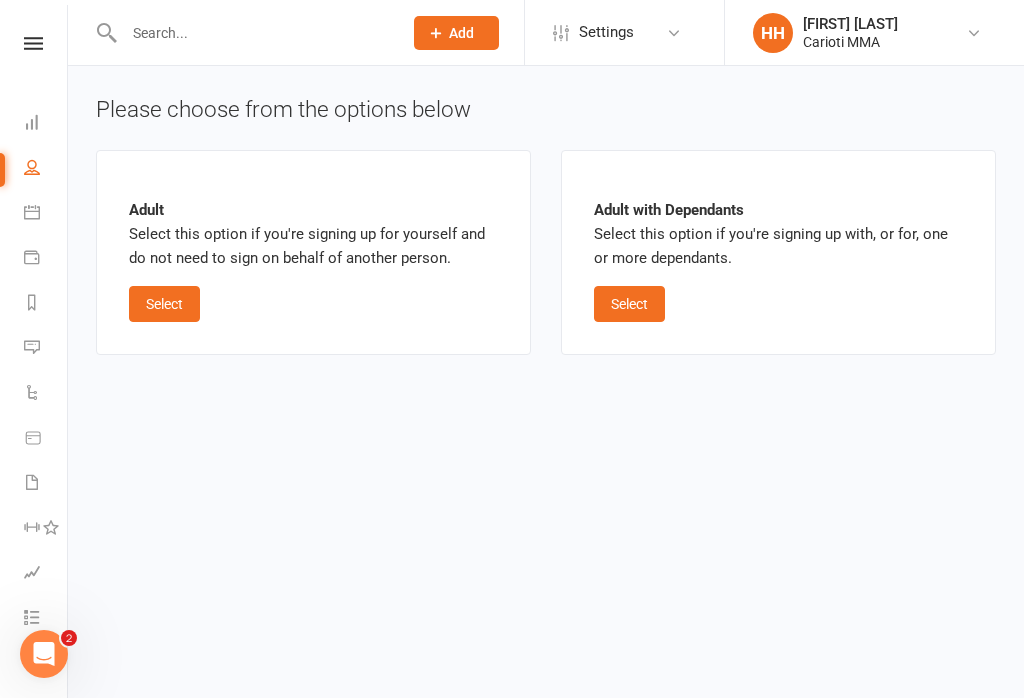 click on "Select" at bounding box center [164, 304] 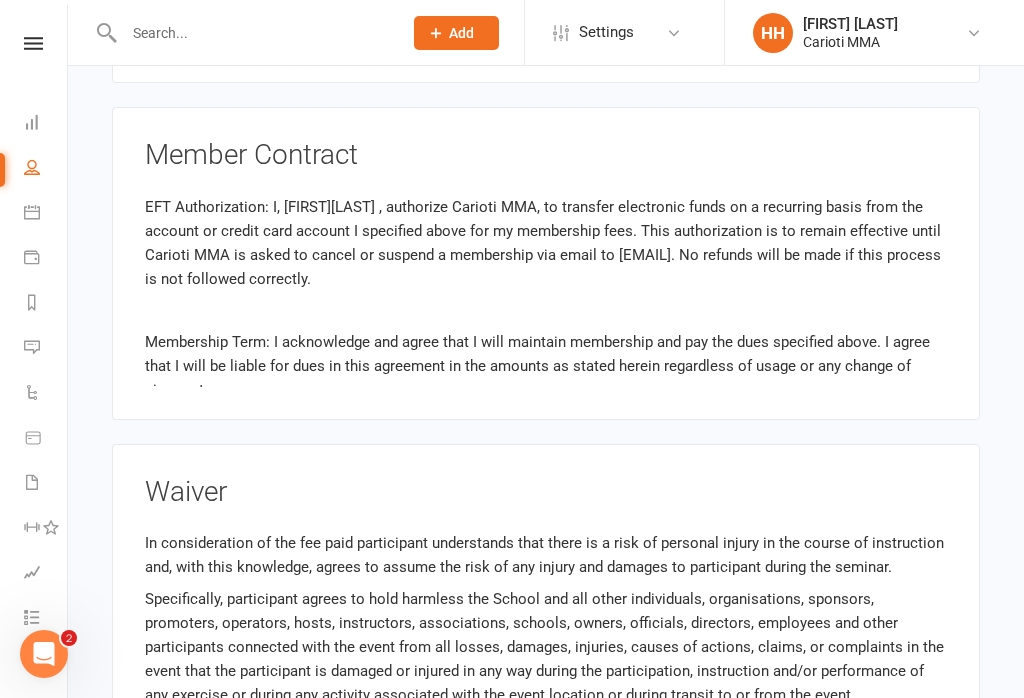 scroll, scrollTop: 980, scrollLeft: 0, axis: vertical 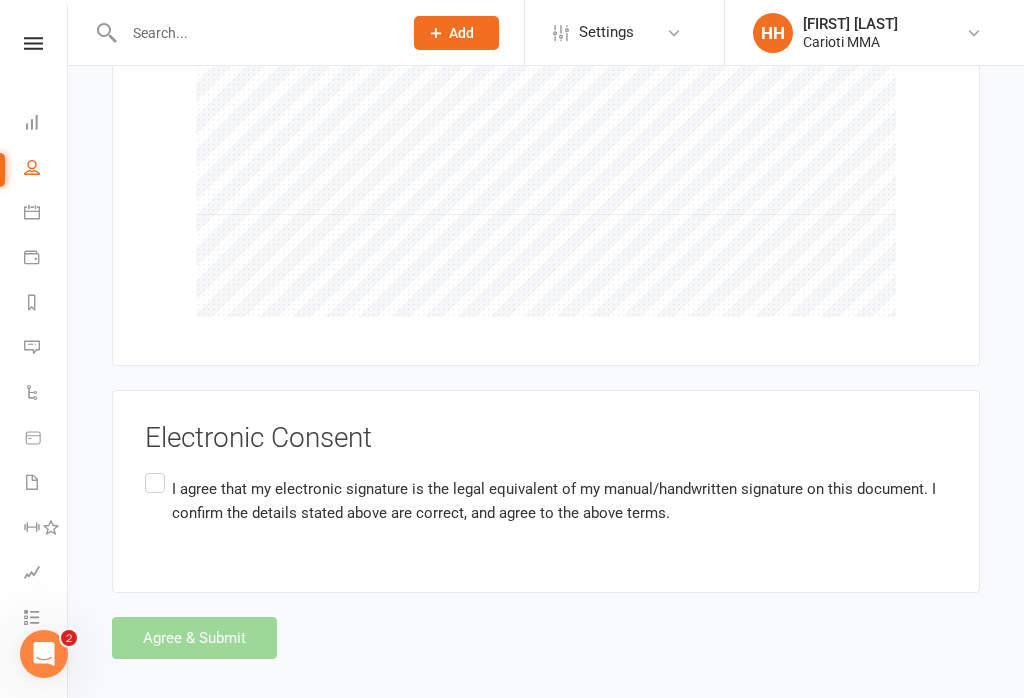 click on "I agree that my electronic signature is the legal equivalent of my manual/handwritten signature on this document. I confirm the details stated above are correct, and agree to the above terms." at bounding box center [546, 500] 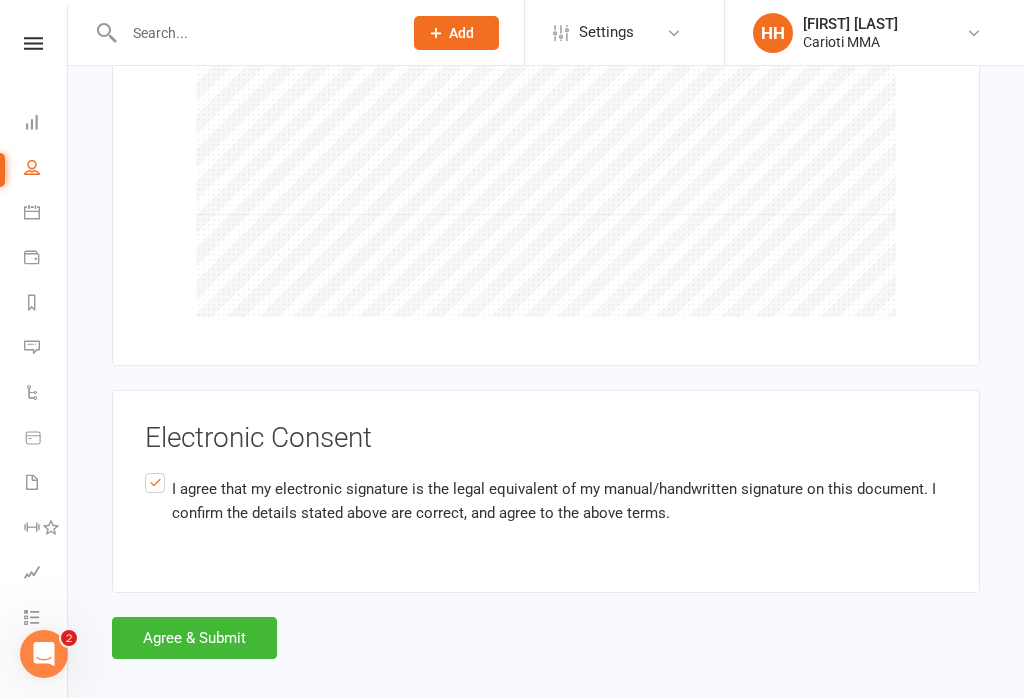 click on "Agree & Submit" at bounding box center (194, 638) 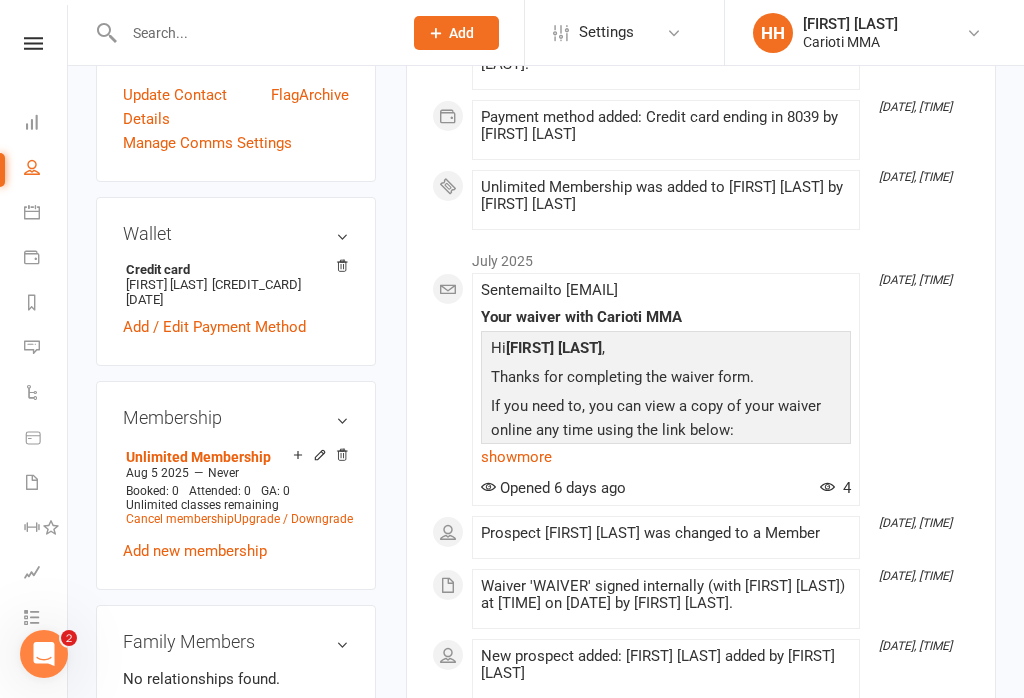 scroll, scrollTop: 625, scrollLeft: 0, axis: vertical 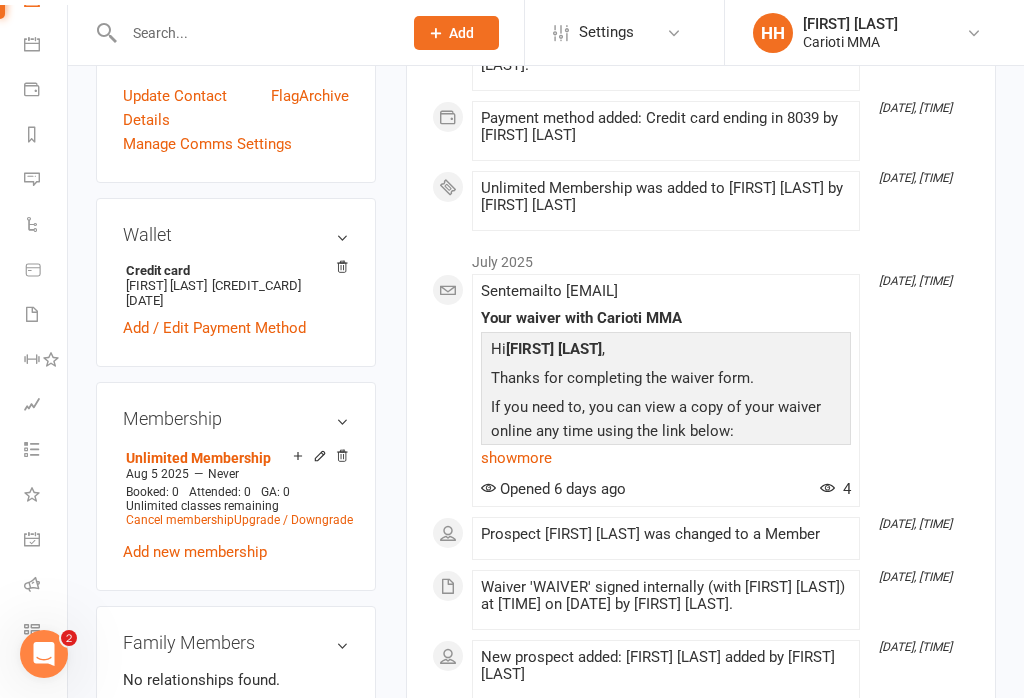 click at bounding box center (32, 629) 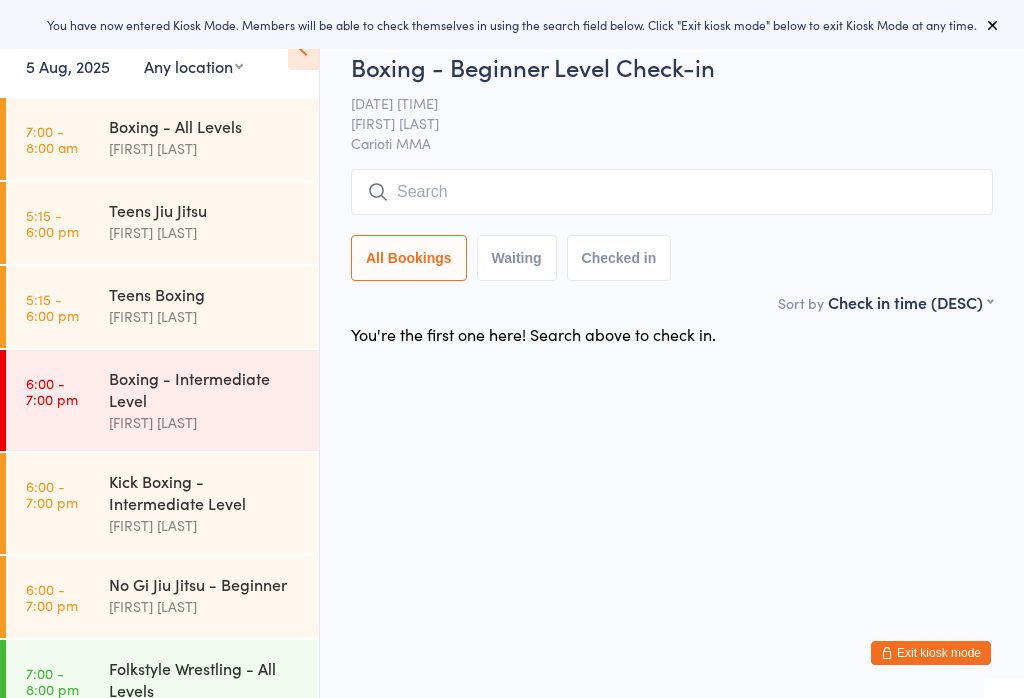 scroll, scrollTop: 0, scrollLeft: 0, axis: both 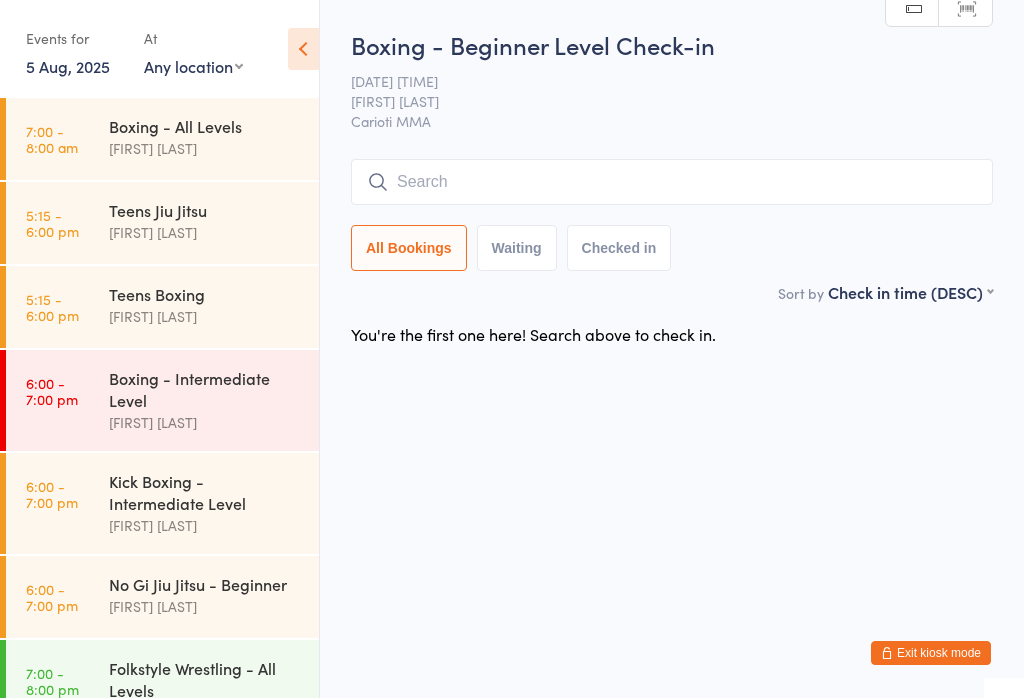 click on "Boxing - Intermediate Level" at bounding box center [205, 389] 